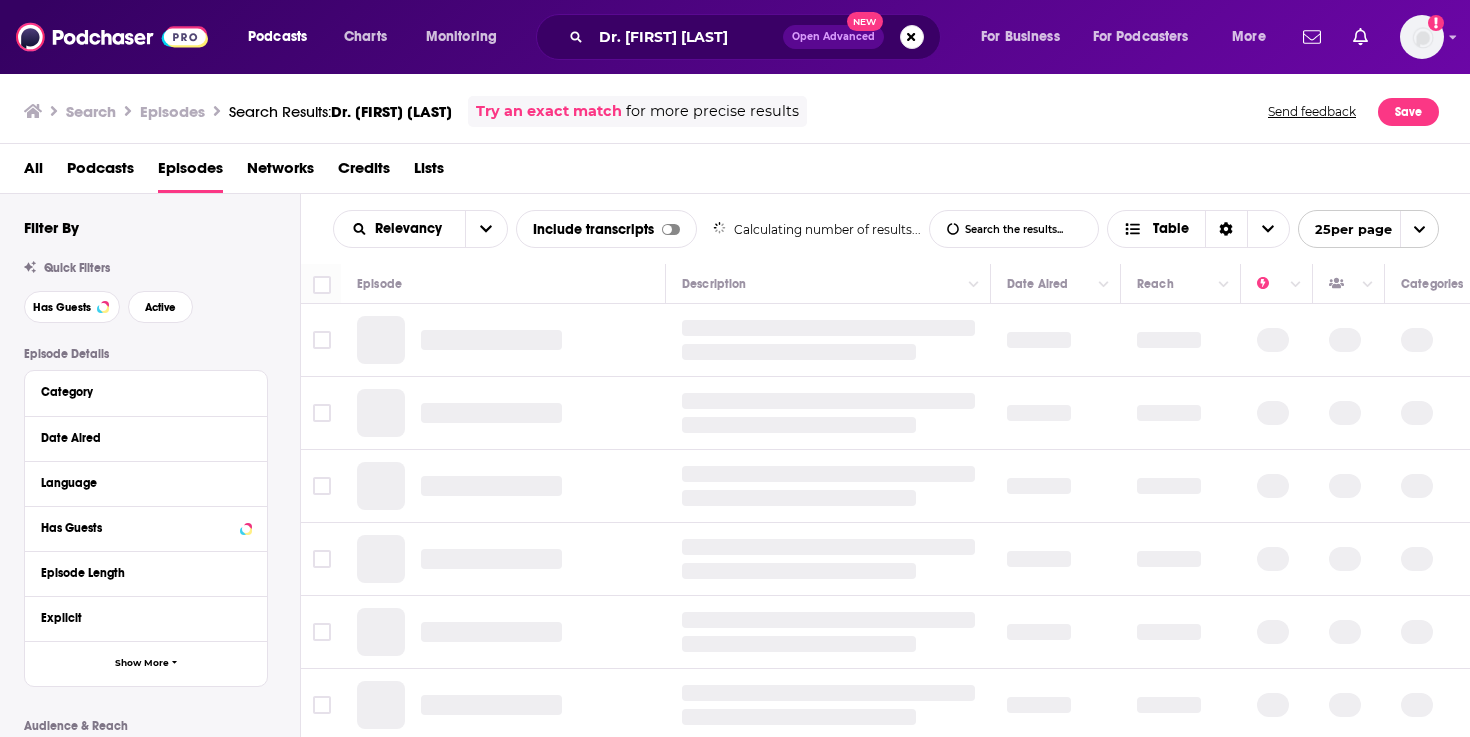 scroll, scrollTop: 0, scrollLeft: 0, axis: both 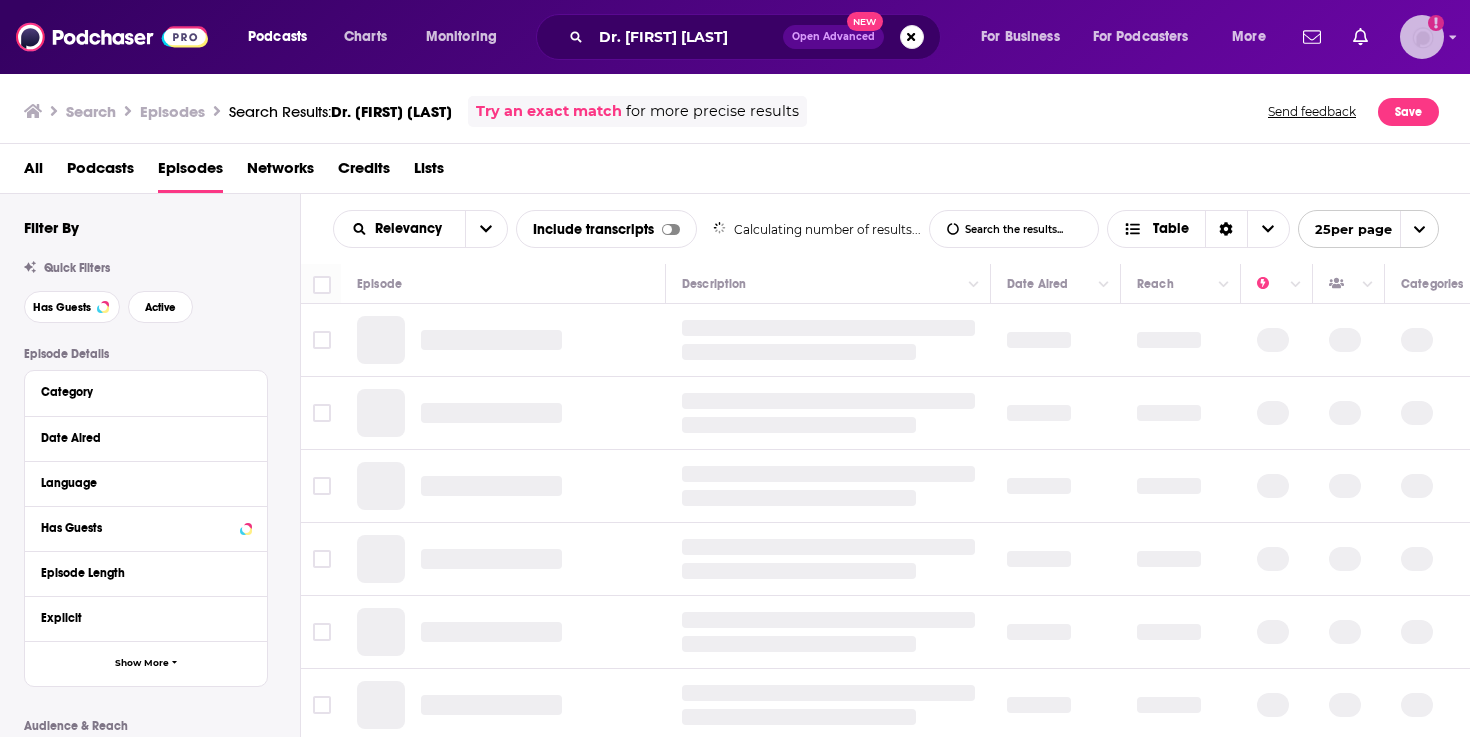 click 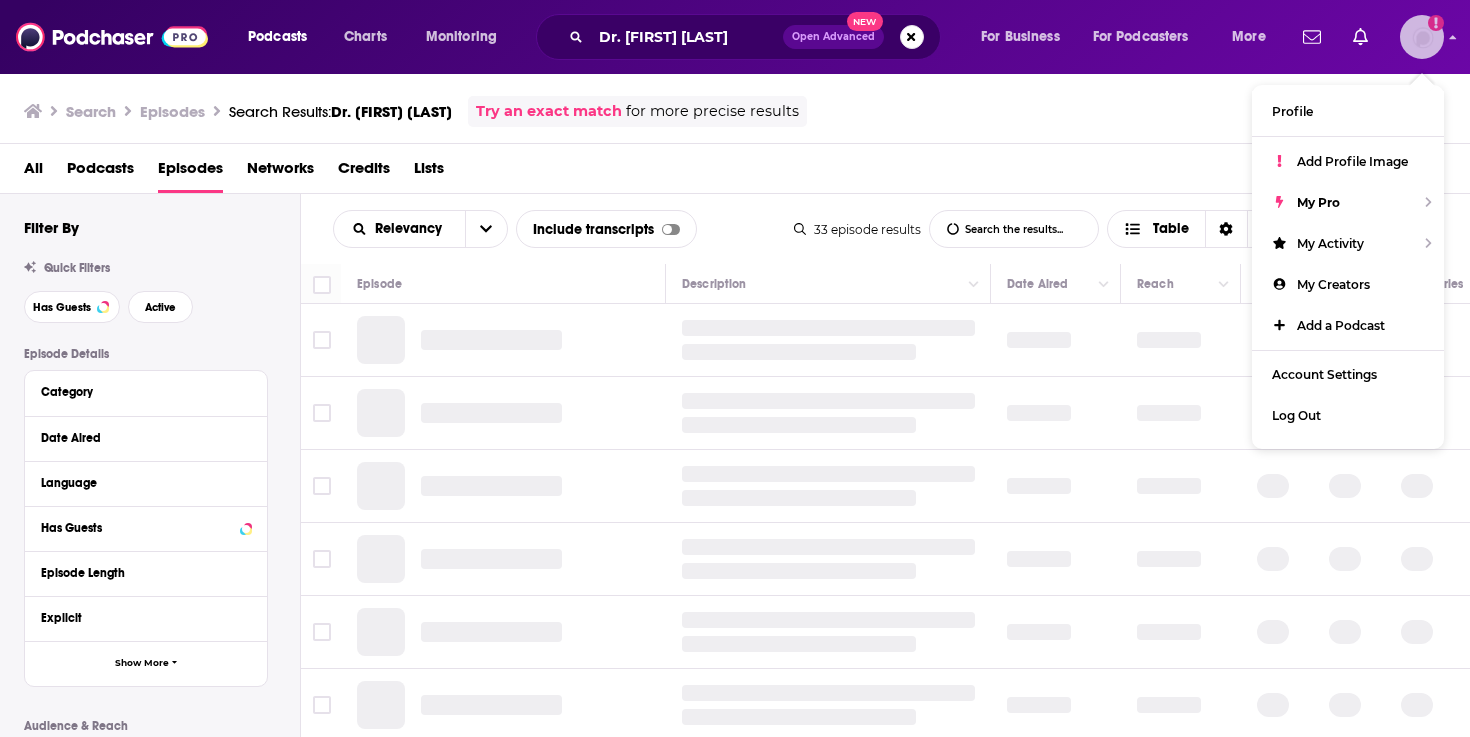 click at bounding box center [1422, 37] 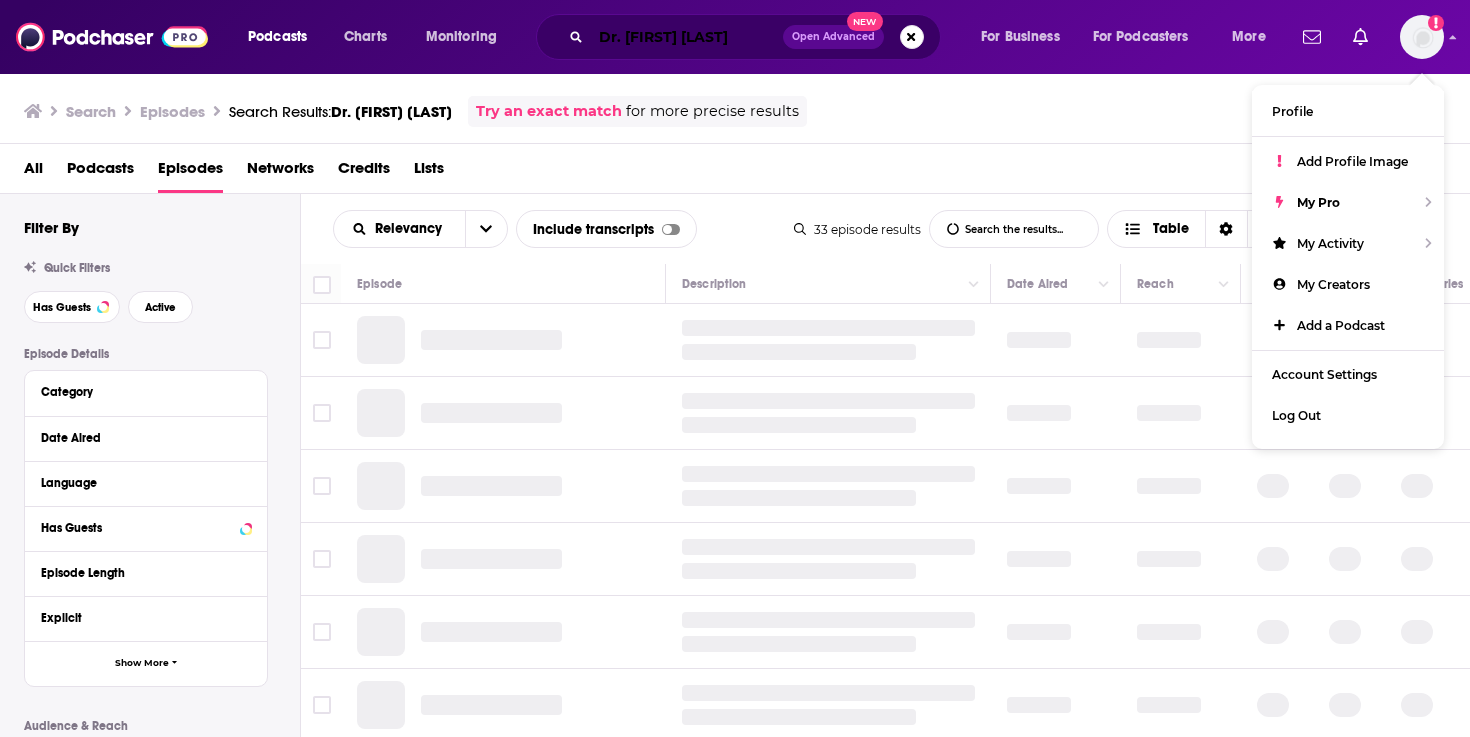 click on "Dr. Roxanne Pero" at bounding box center [687, 37] 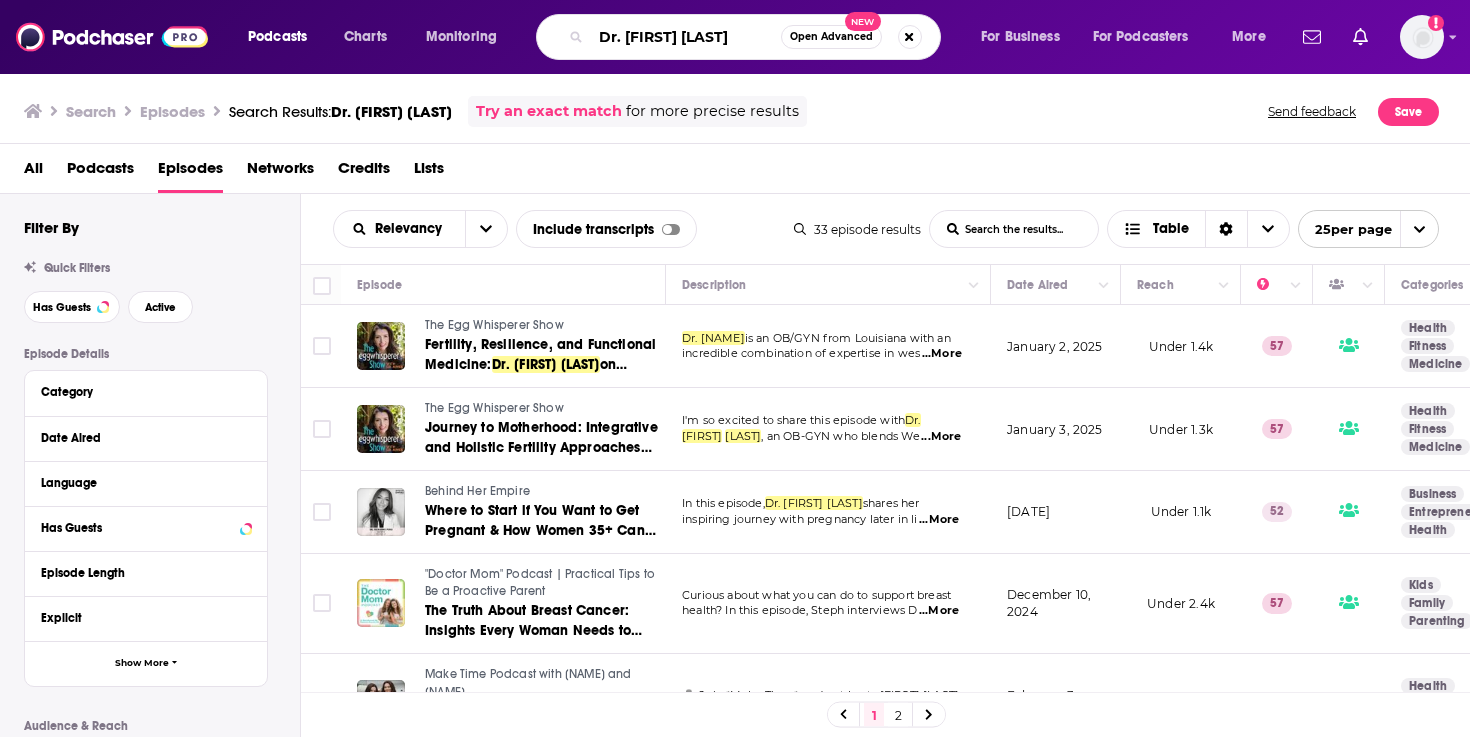 drag, startPoint x: 626, startPoint y: 38, endPoint x: 858, endPoint y: 35, distance: 232.0194 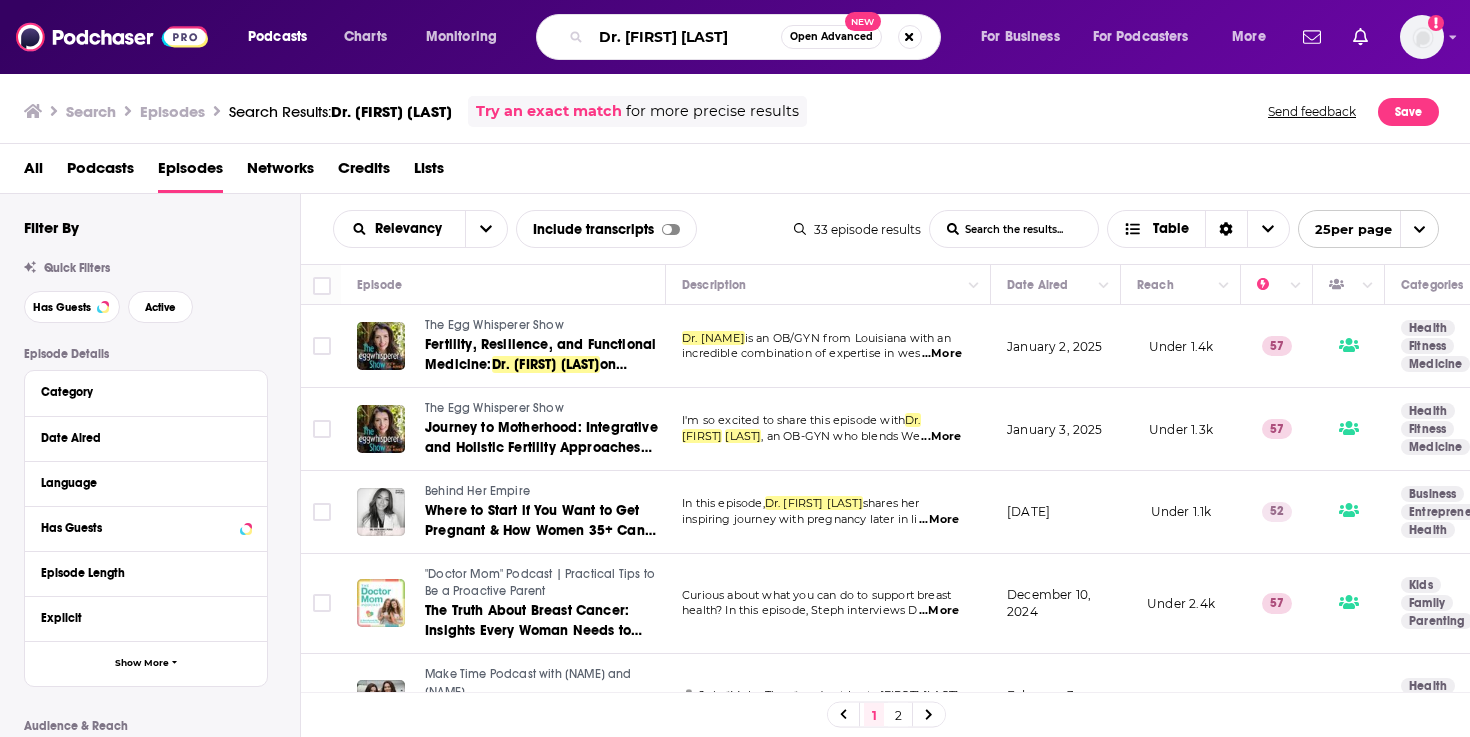 click on "Dr. jennifer Lincoln" at bounding box center [686, 37] 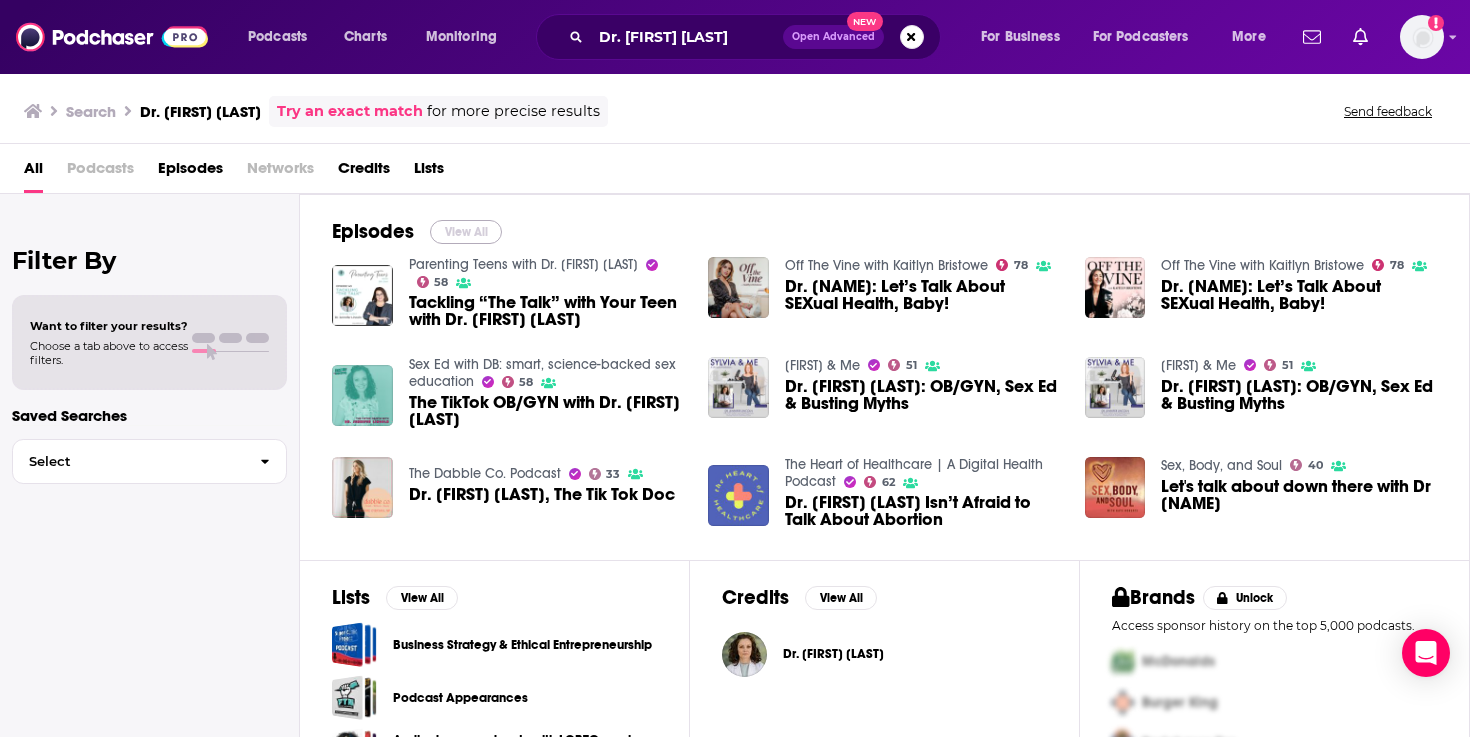 click on "View All" at bounding box center (466, 232) 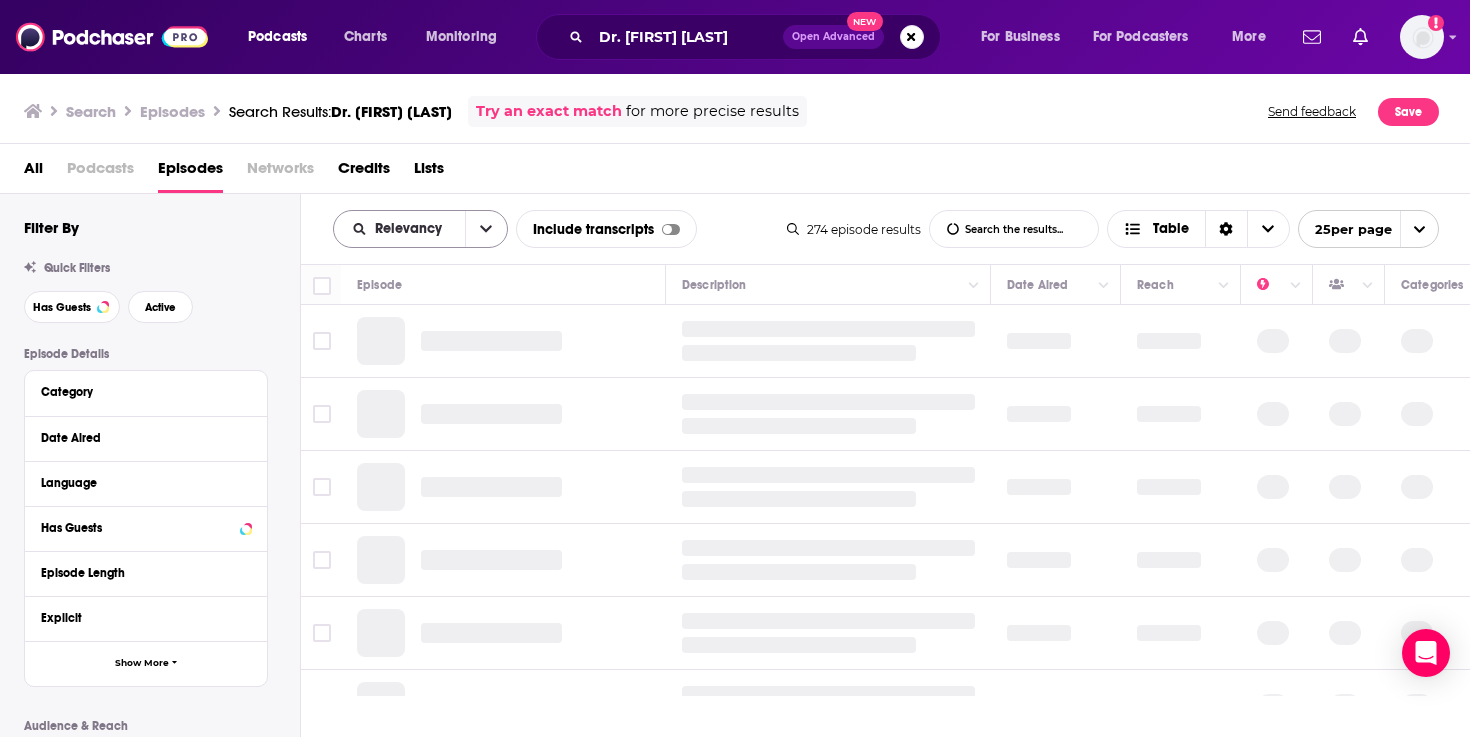 click 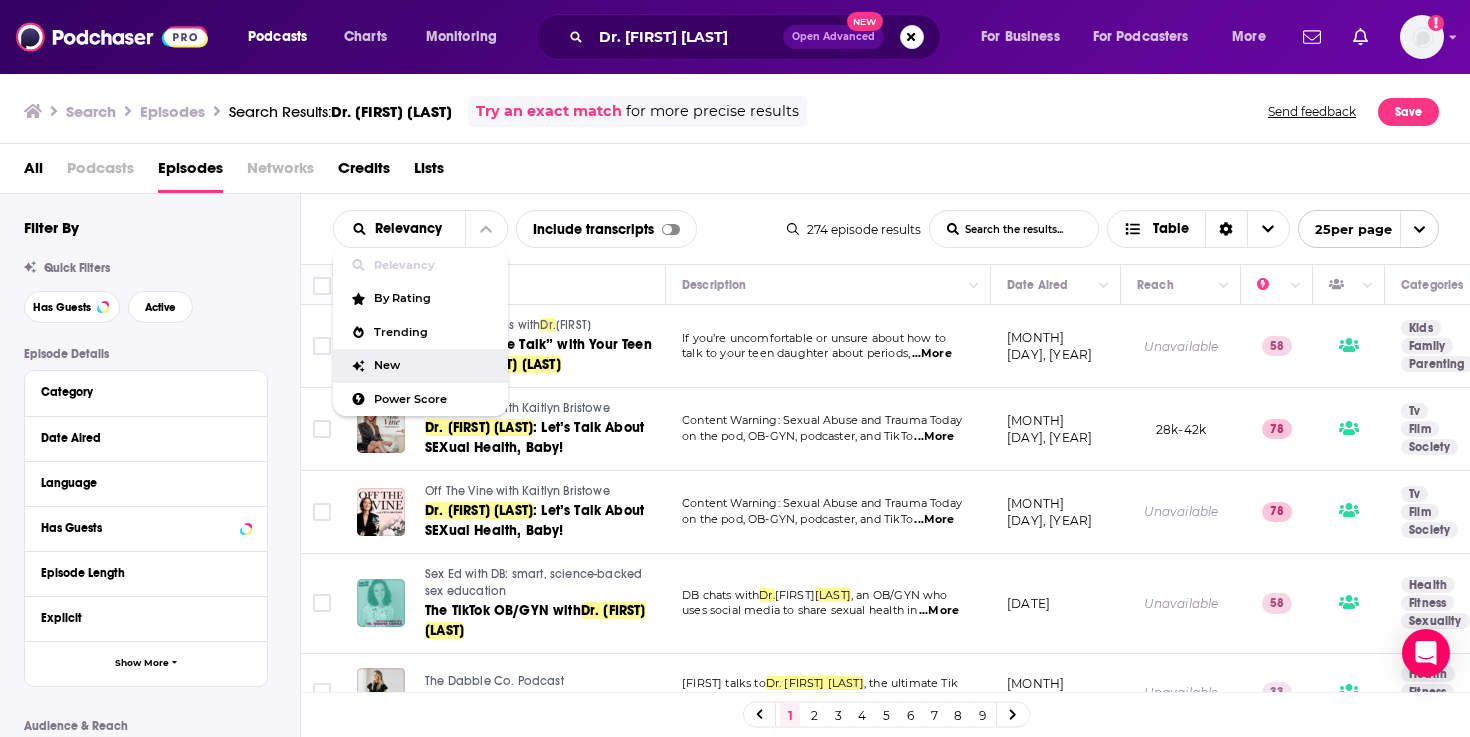 click on "New" at bounding box center (433, 365) 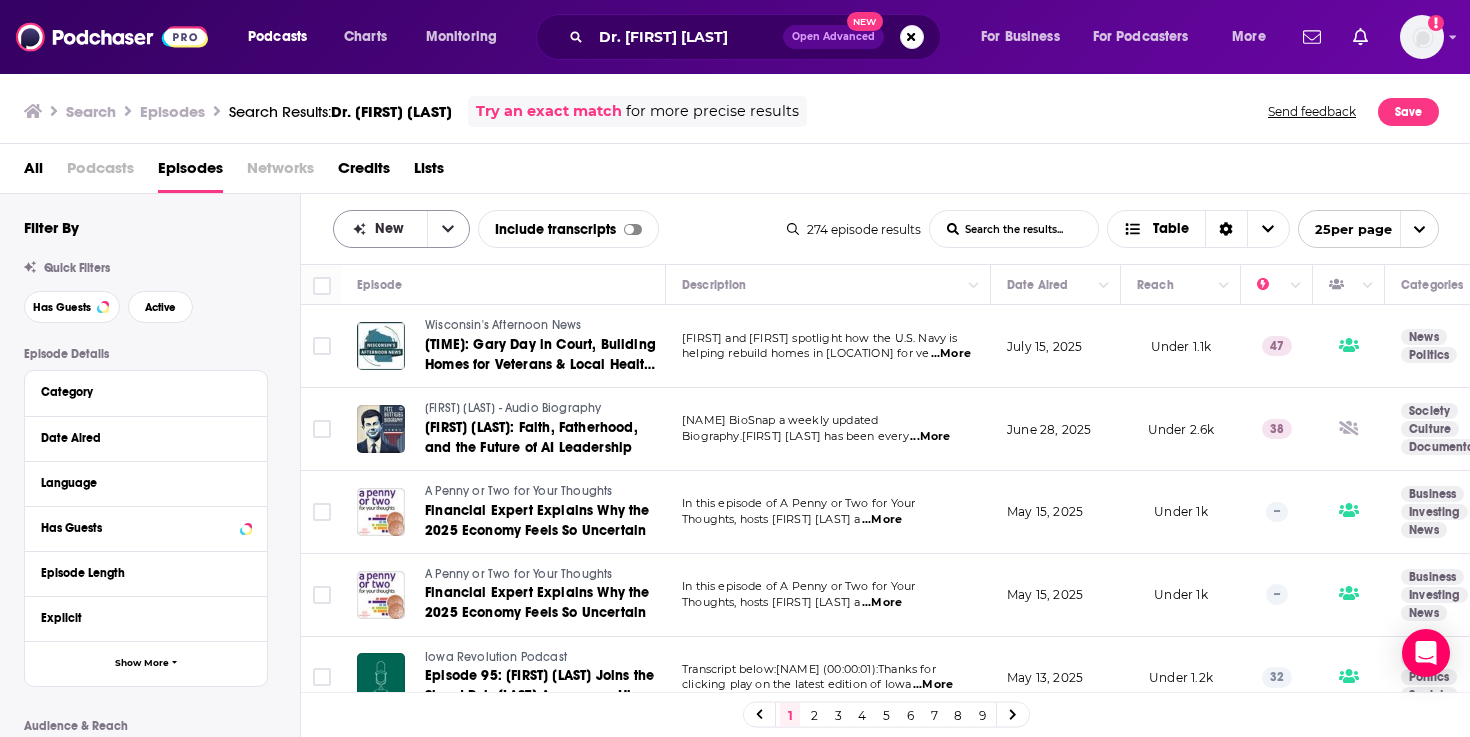 click at bounding box center [448, 229] 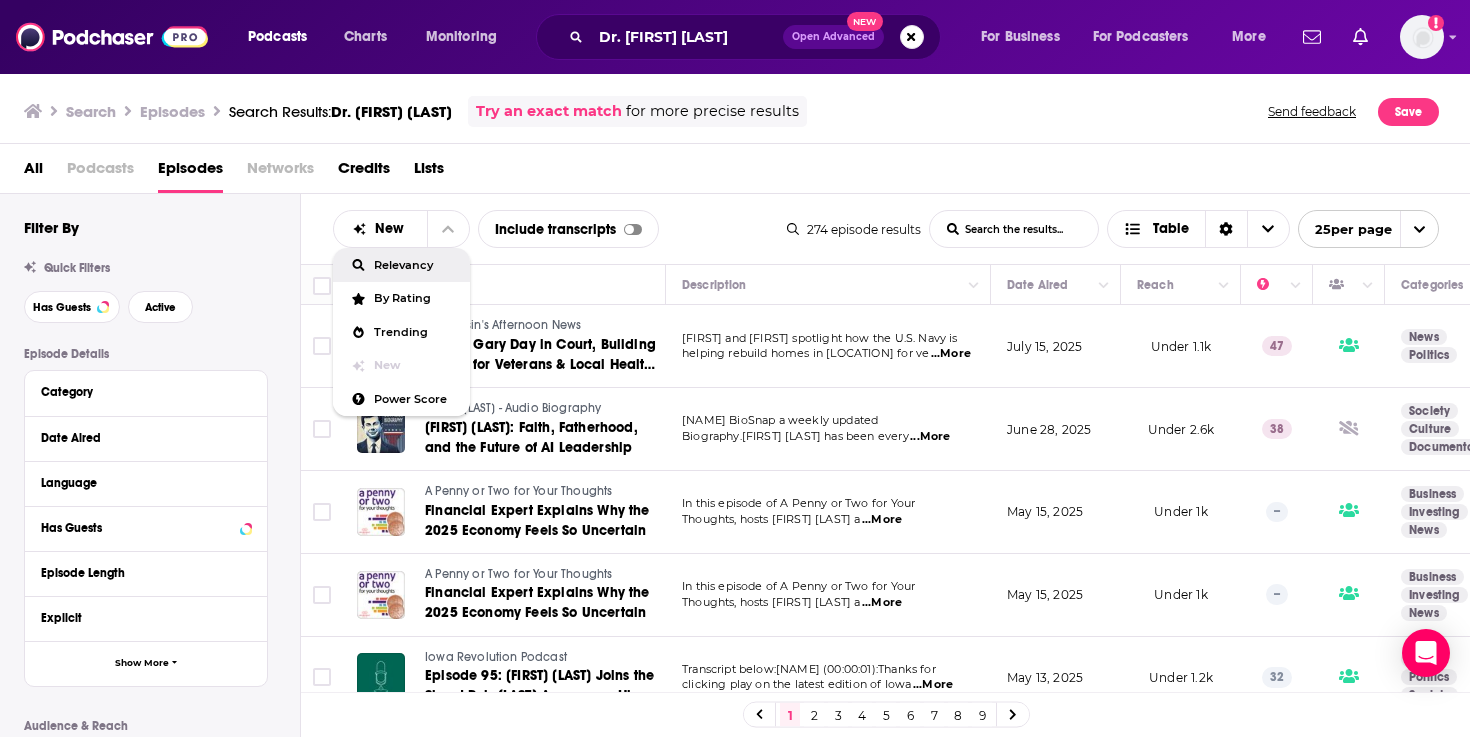 click on "Relevancy" at bounding box center [414, 265] 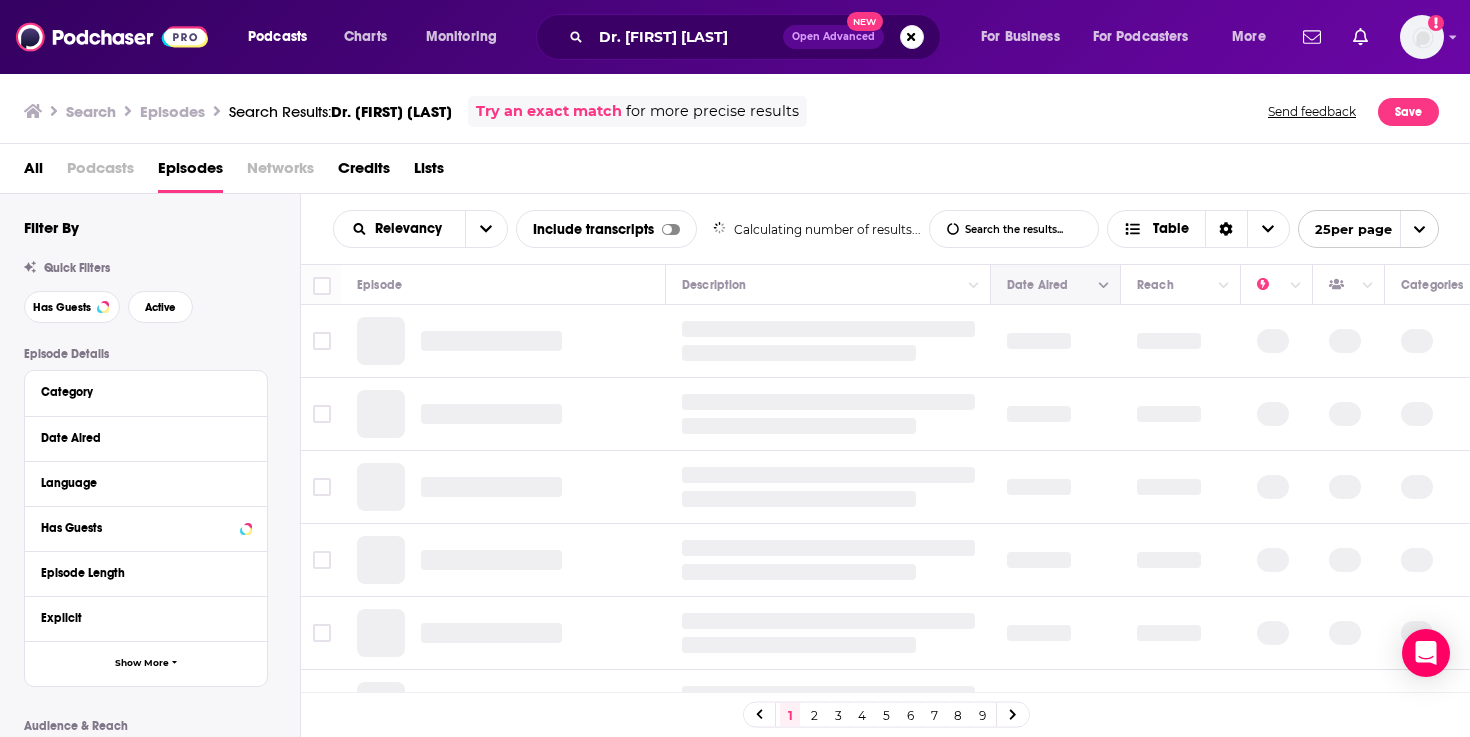 click 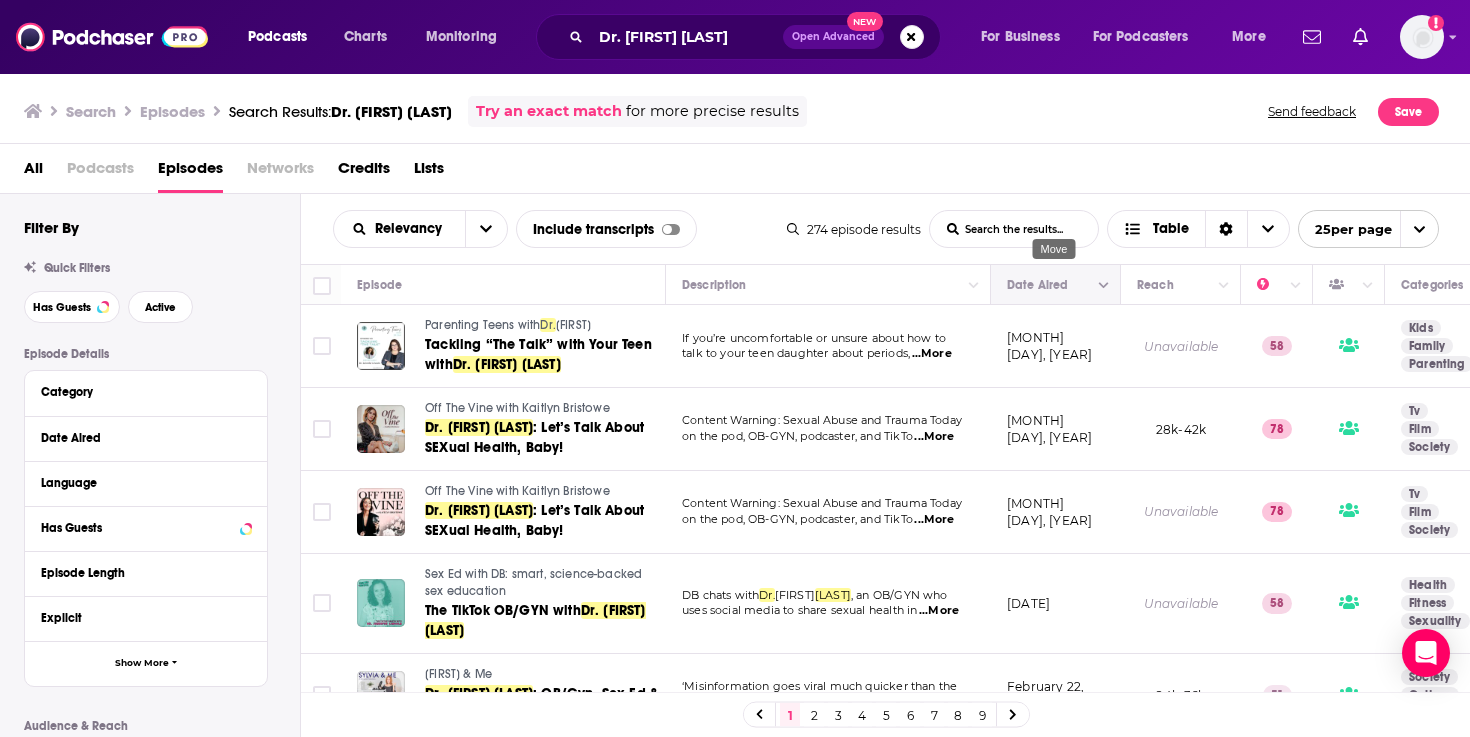 click 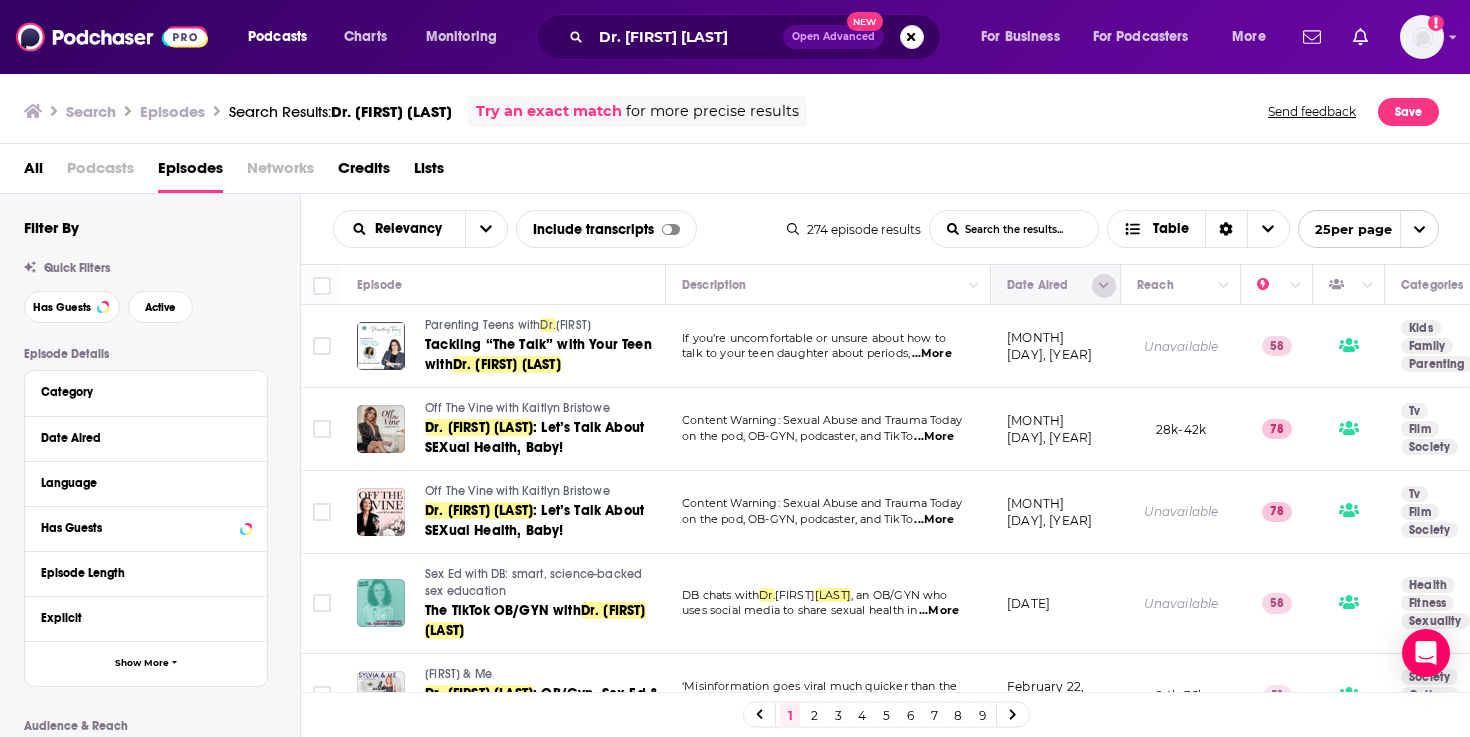 click 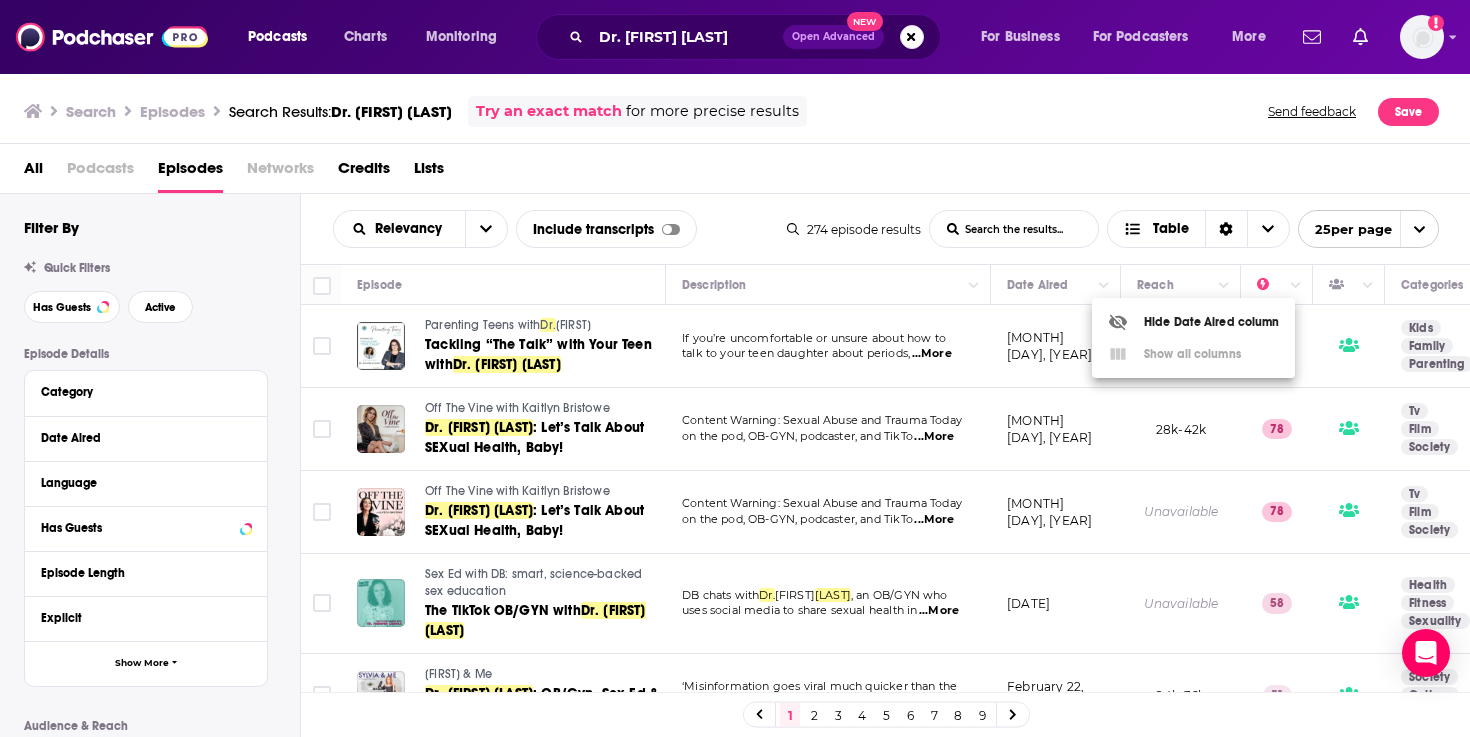 click at bounding box center [735, 368] 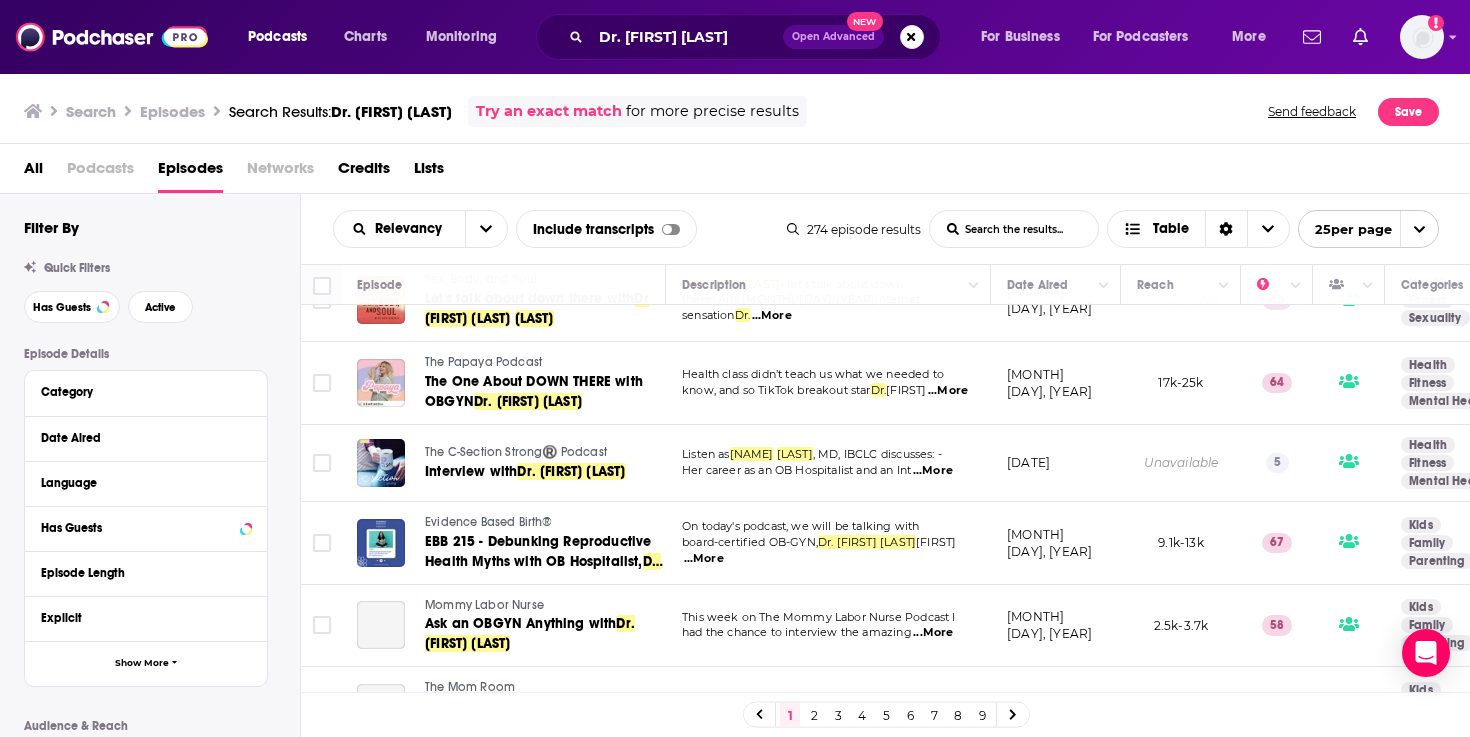scroll, scrollTop: 754, scrollLeft: 0, axis: vertical 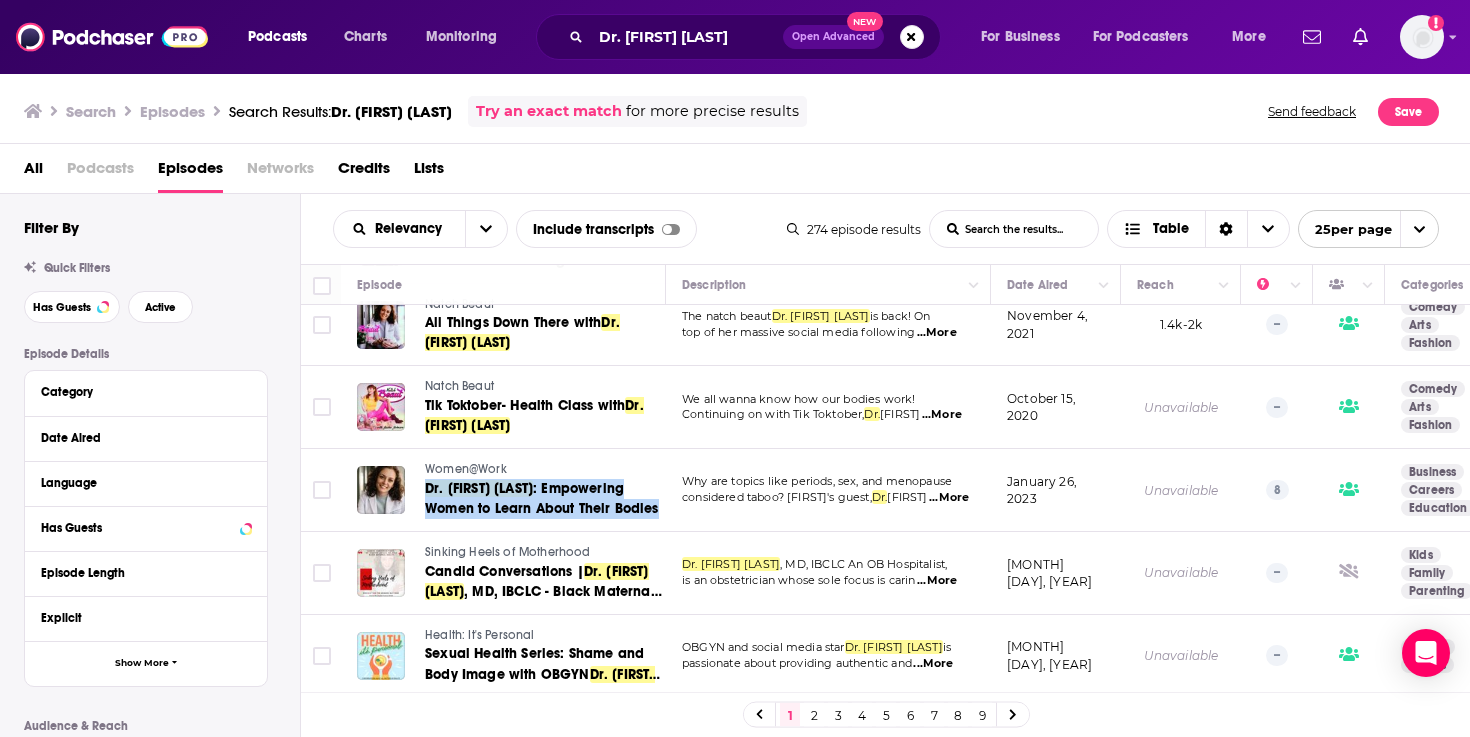 click on "2" at bounding box center (814, 715) 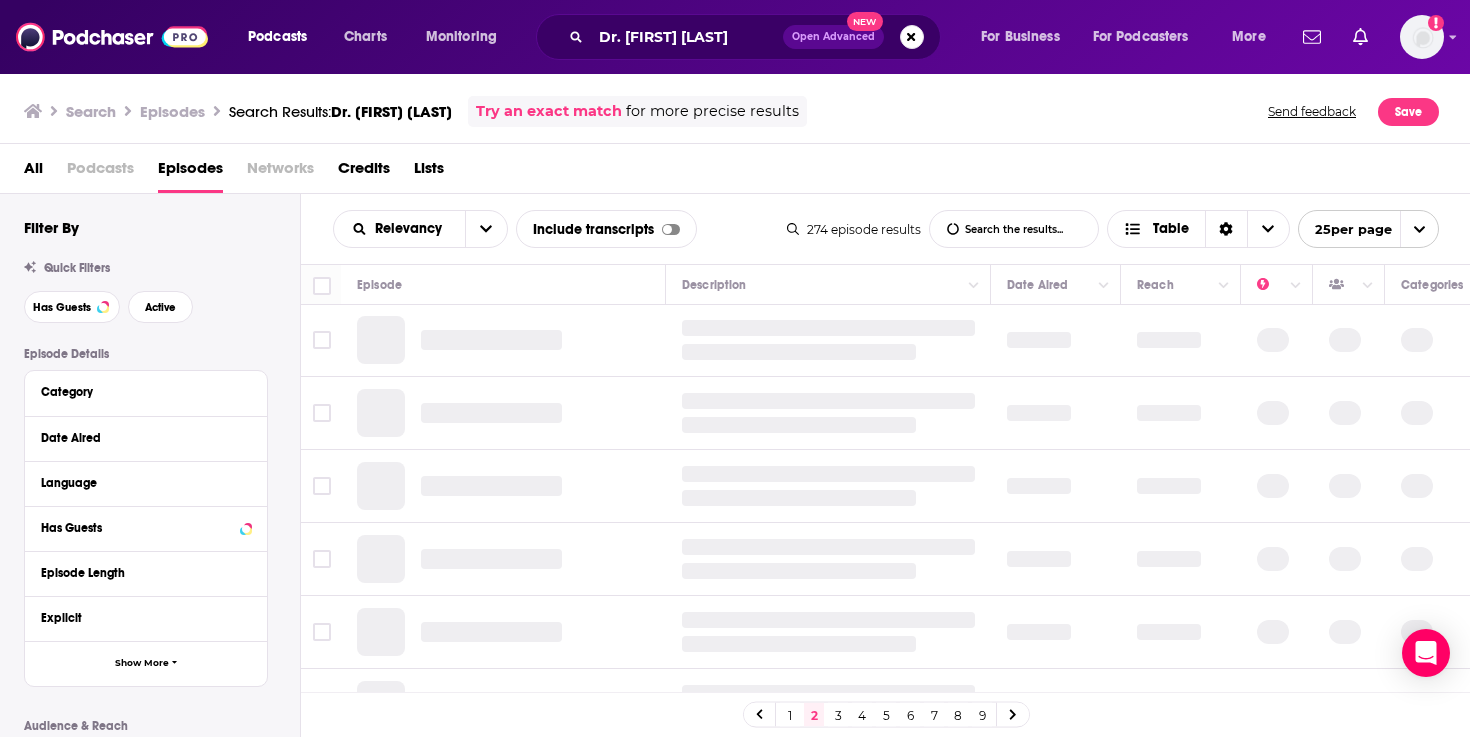 scroll, scrollTop: 0, scrollLeft: 0, axis: both 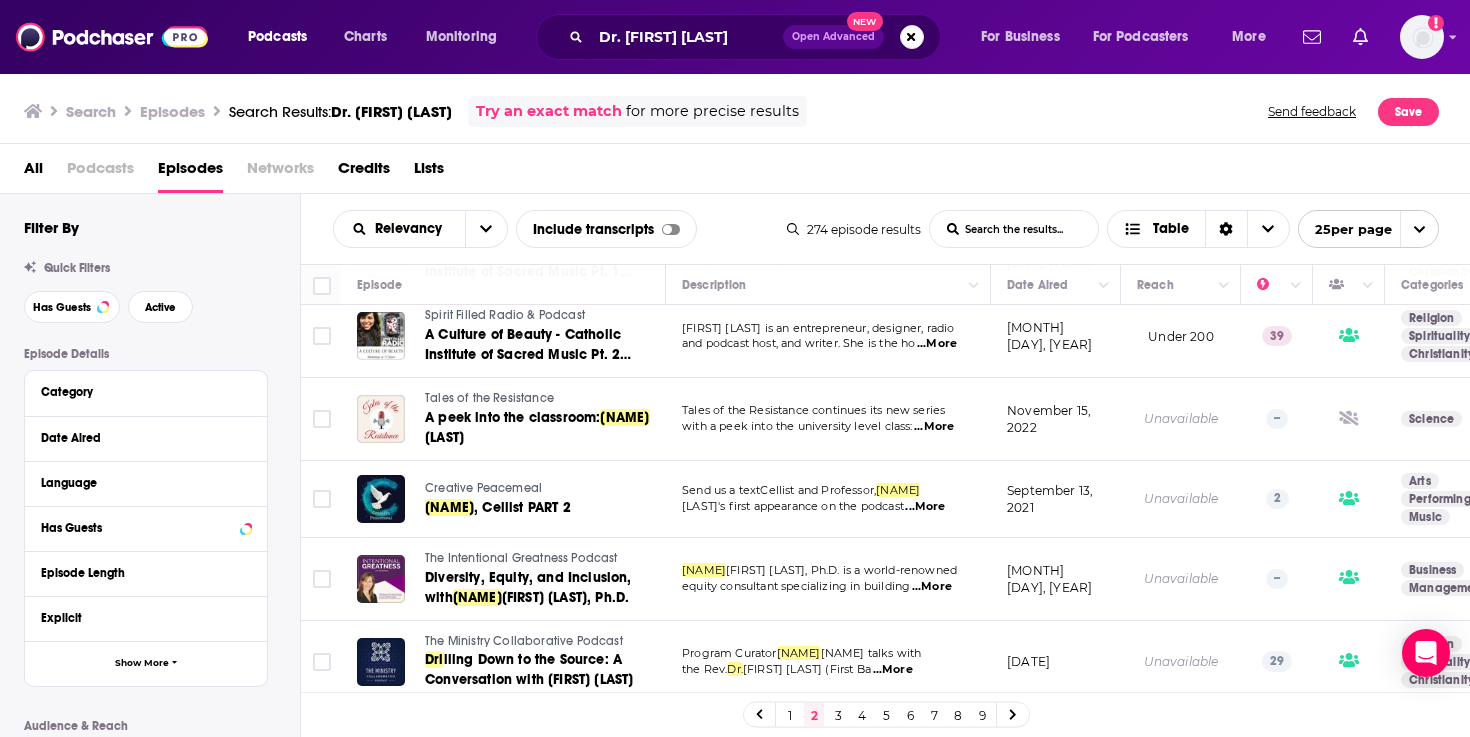 click on "3" at bounding box center (838, 715) 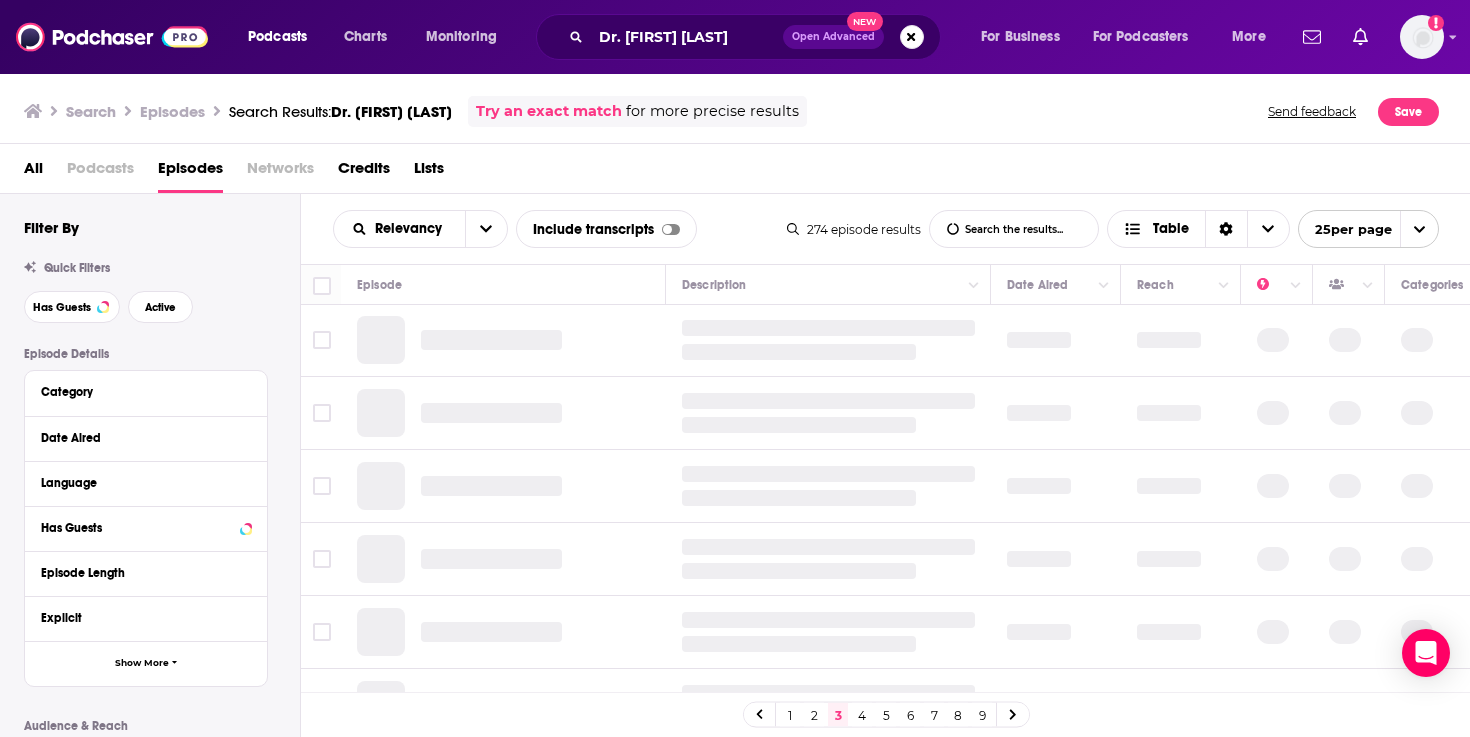 scroll, scrollTop: 0, scrollLeft: 0, axis: both 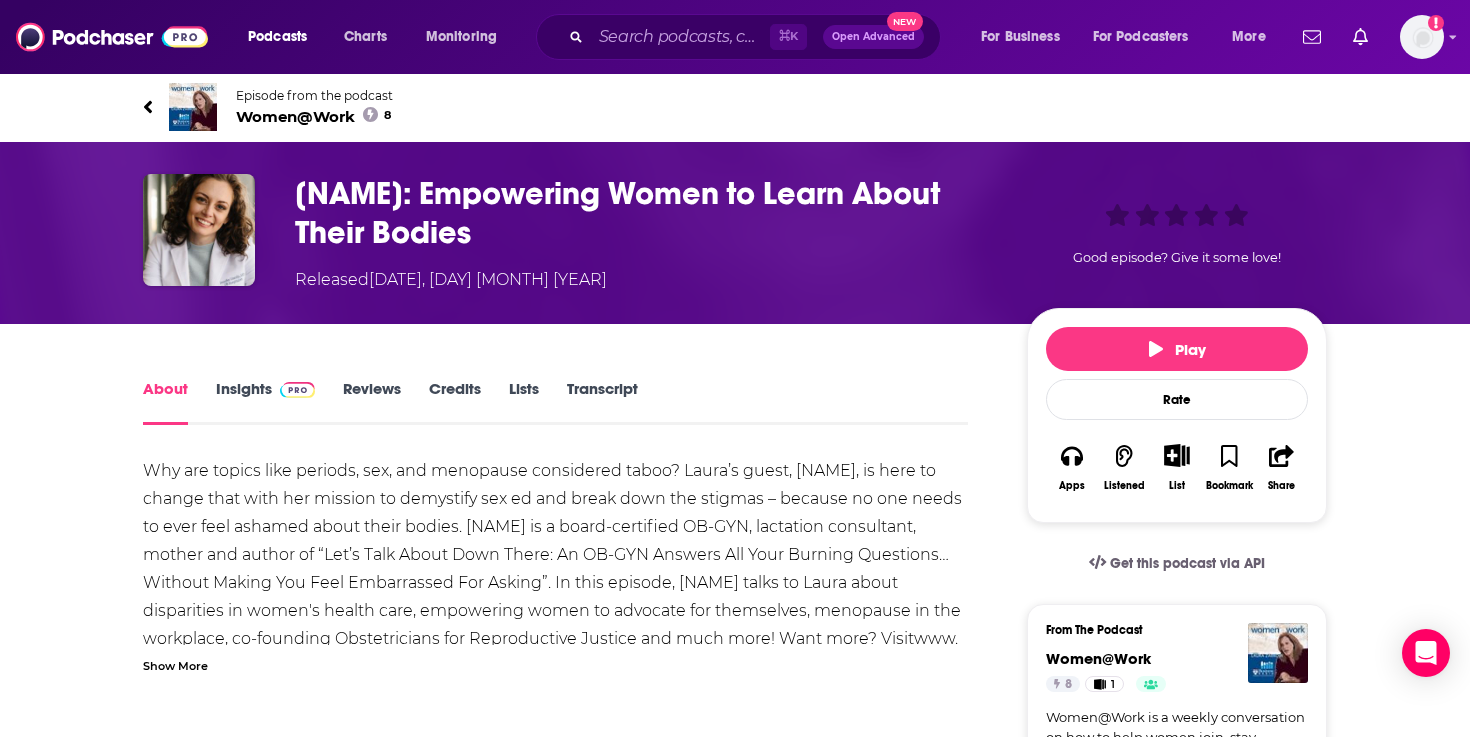 click on "Dr. Jennifer Lincoln: Empowering Women to Learn About Their Bodies" at bounding box center [645, 213] 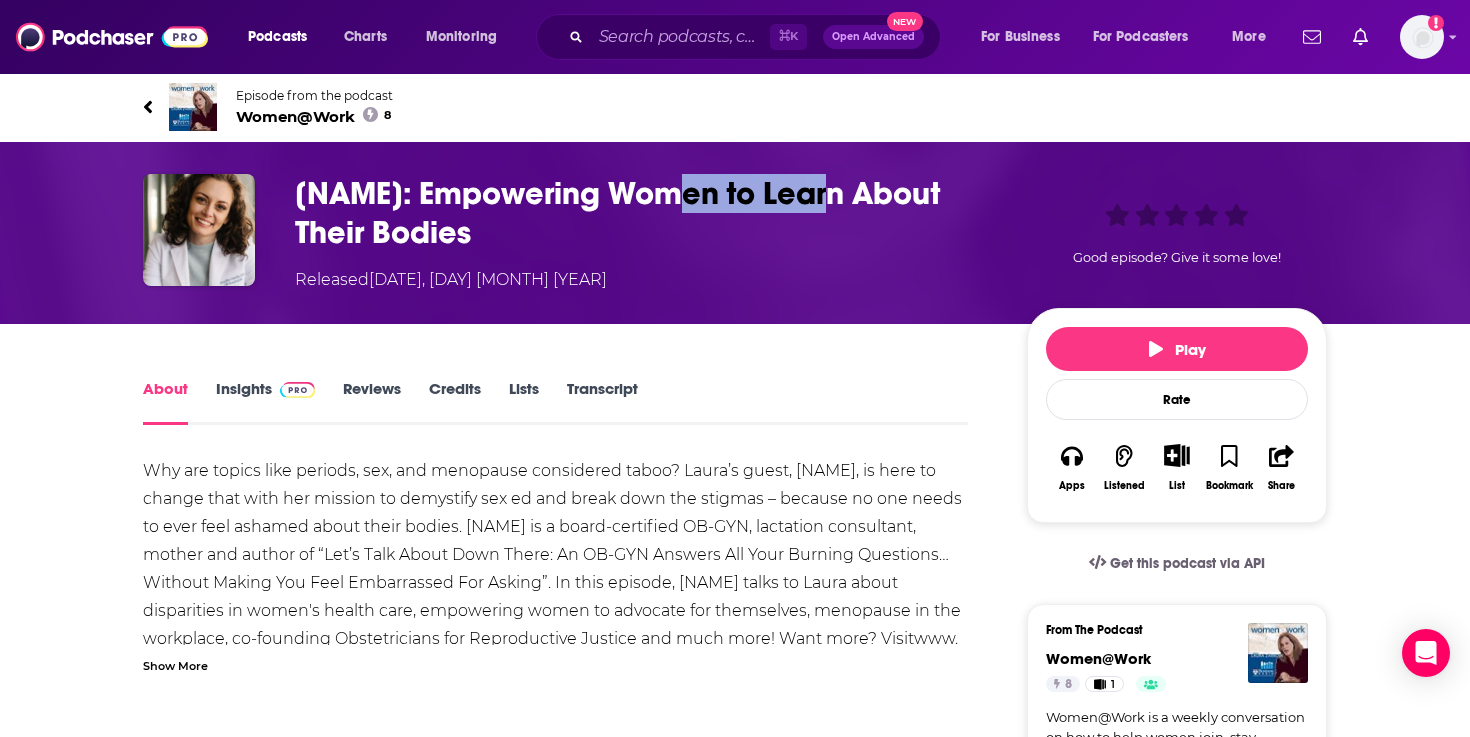 click on "Dr. Jennifer Lincoln: Empowering Women to Learn About Their Bodies" at bounding box center [645, 213] 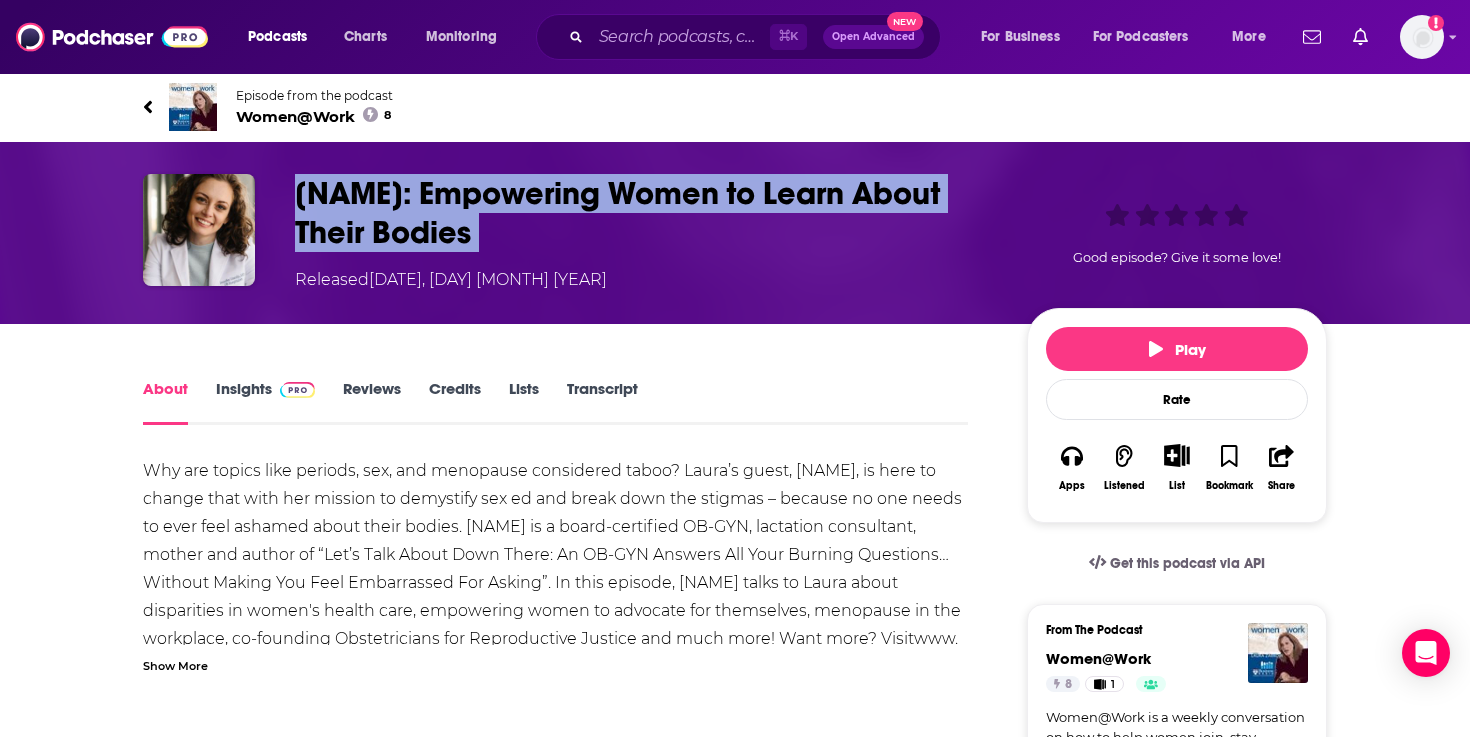 click on "Dr. Jennifer Lincoln: Empowering Women to Learn About Their Bodies" at bounding box center [645, 213] 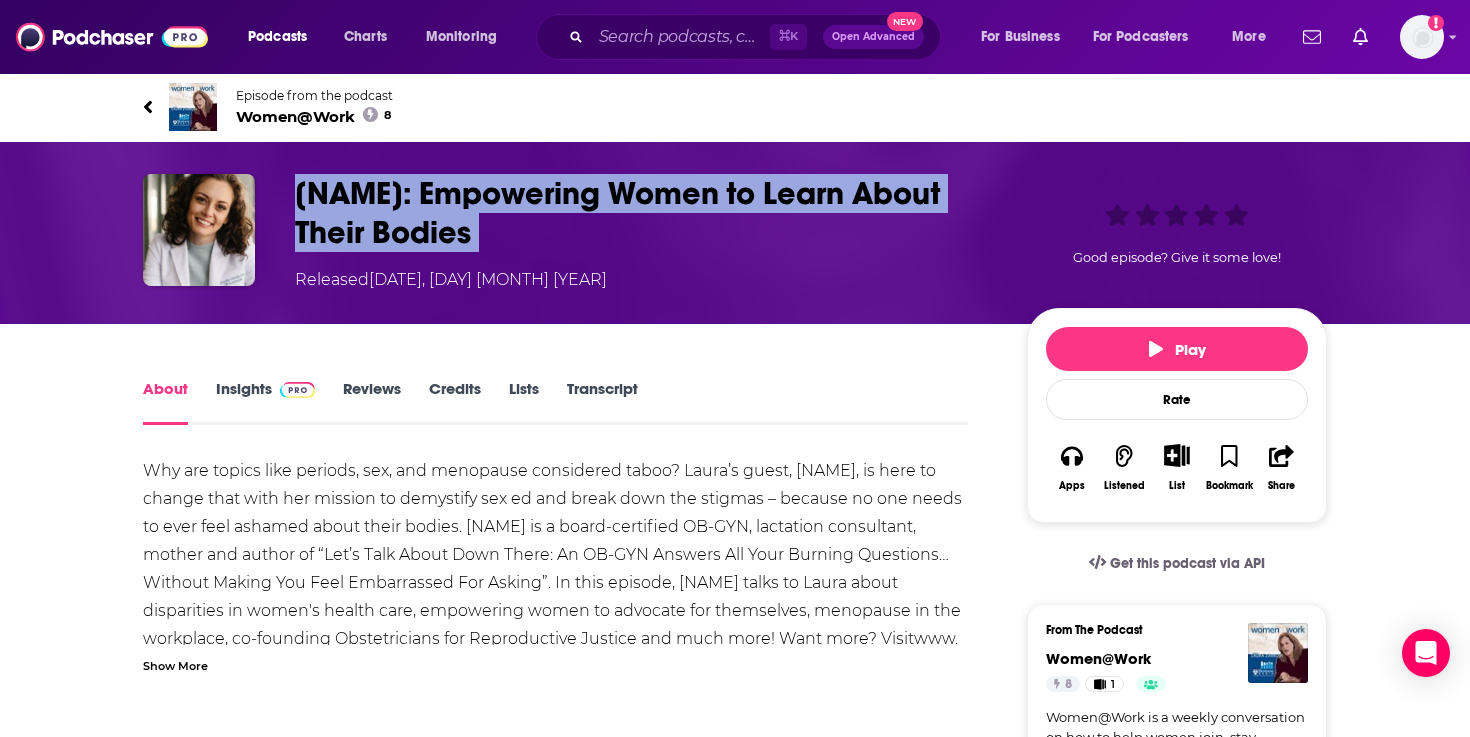 copy on "Dr. Jennifer Lincoln: Empowering Women to Learn About Their Bodies" 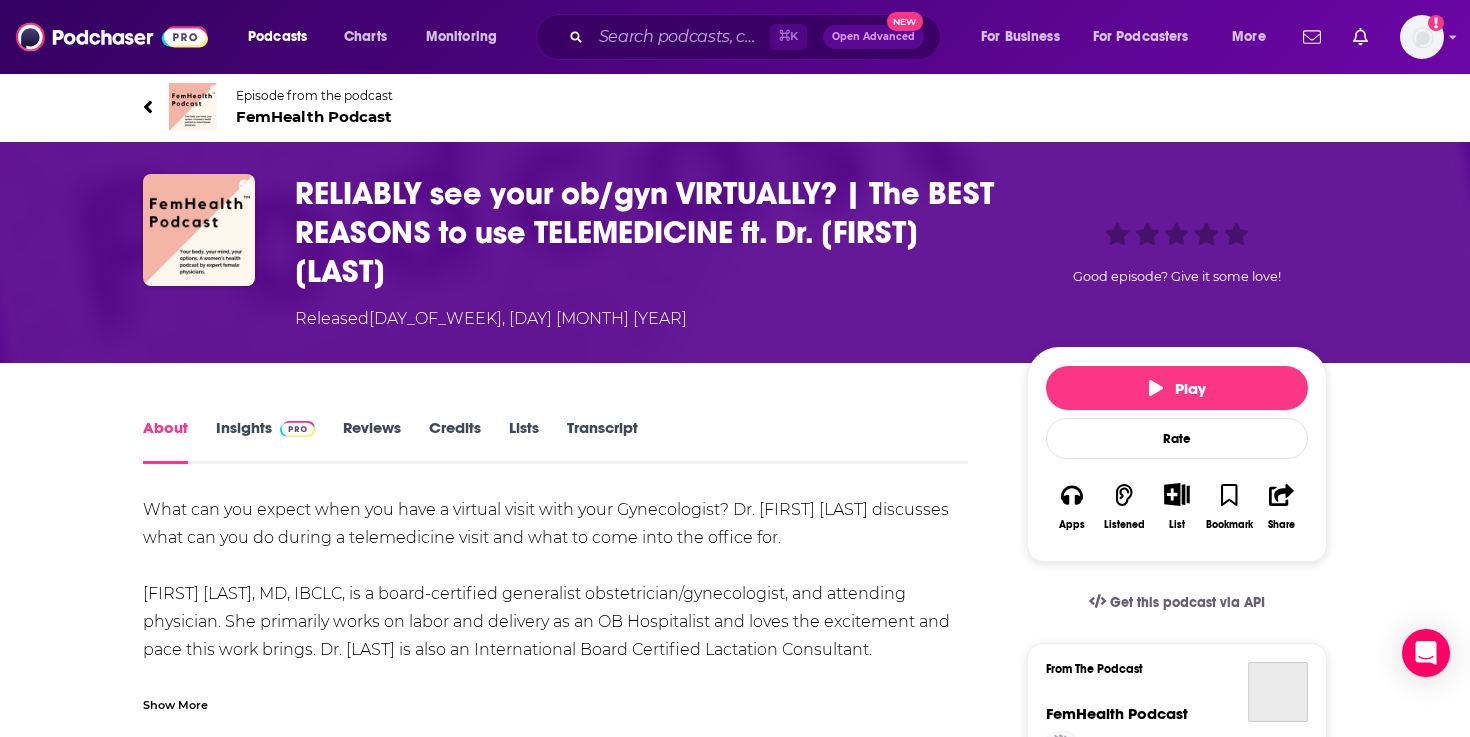 scroll, scrollTop: 0, scrollLeft: 0, axis: both 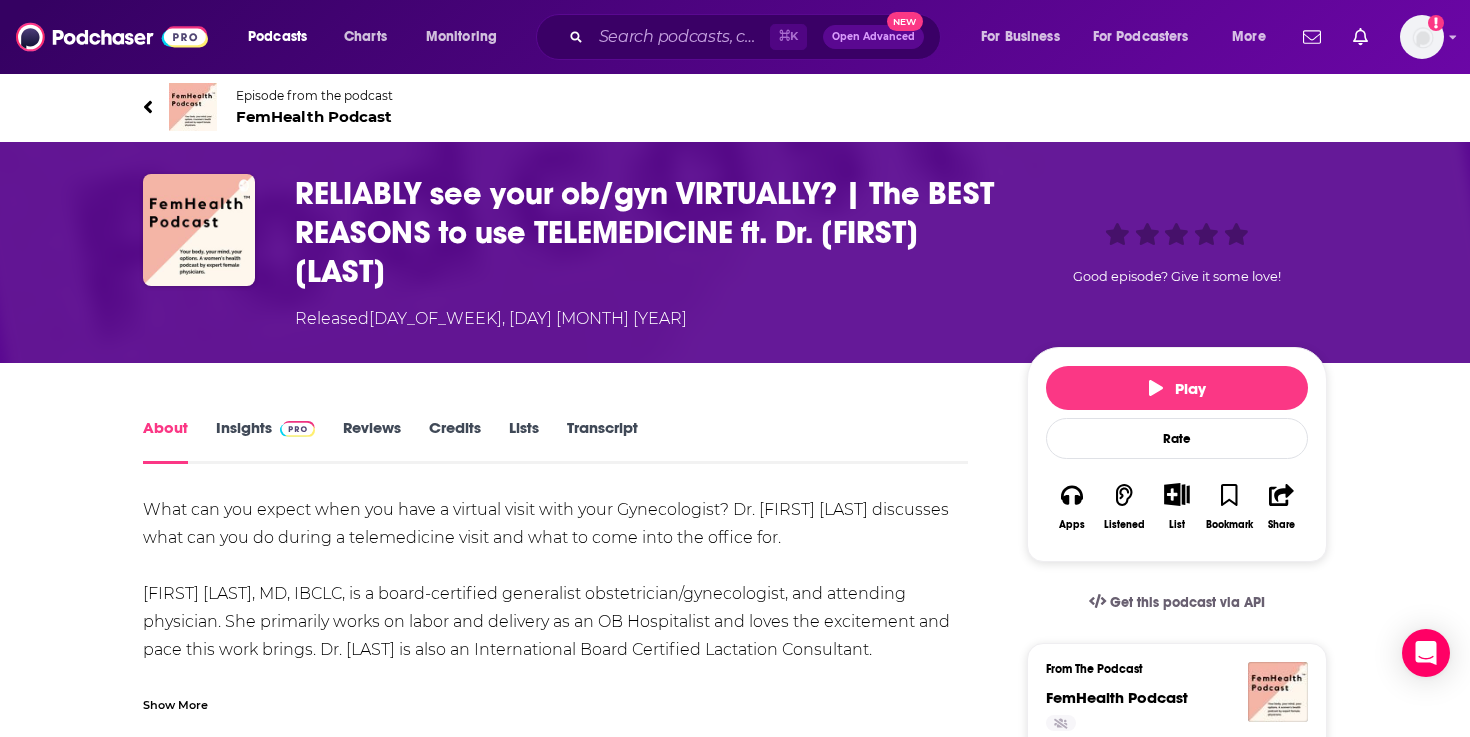 click on "RELIABLY see your ob/gyn VIRTUALLY? | The BEST REASONS to use TELEMEDICINE ft. Dr. [FIRST] [LAST]" at bounding box center [645, 232] 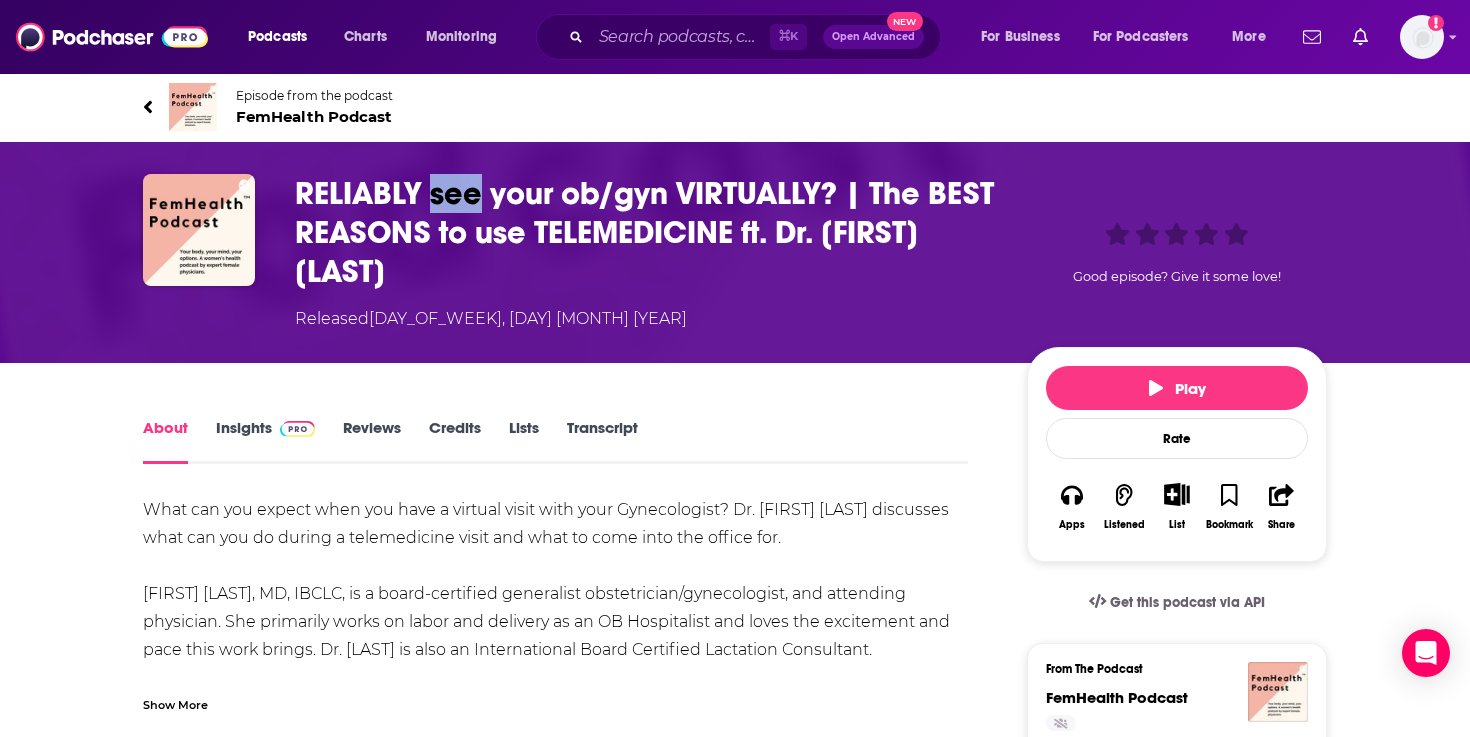click on "RELIABLY see your ob/gyn VIRTUALLY? | The BEST REASONS to use TELEMEDICINE ft. Dr. Jennifer Lincoln" at bounding box center [645, 232] 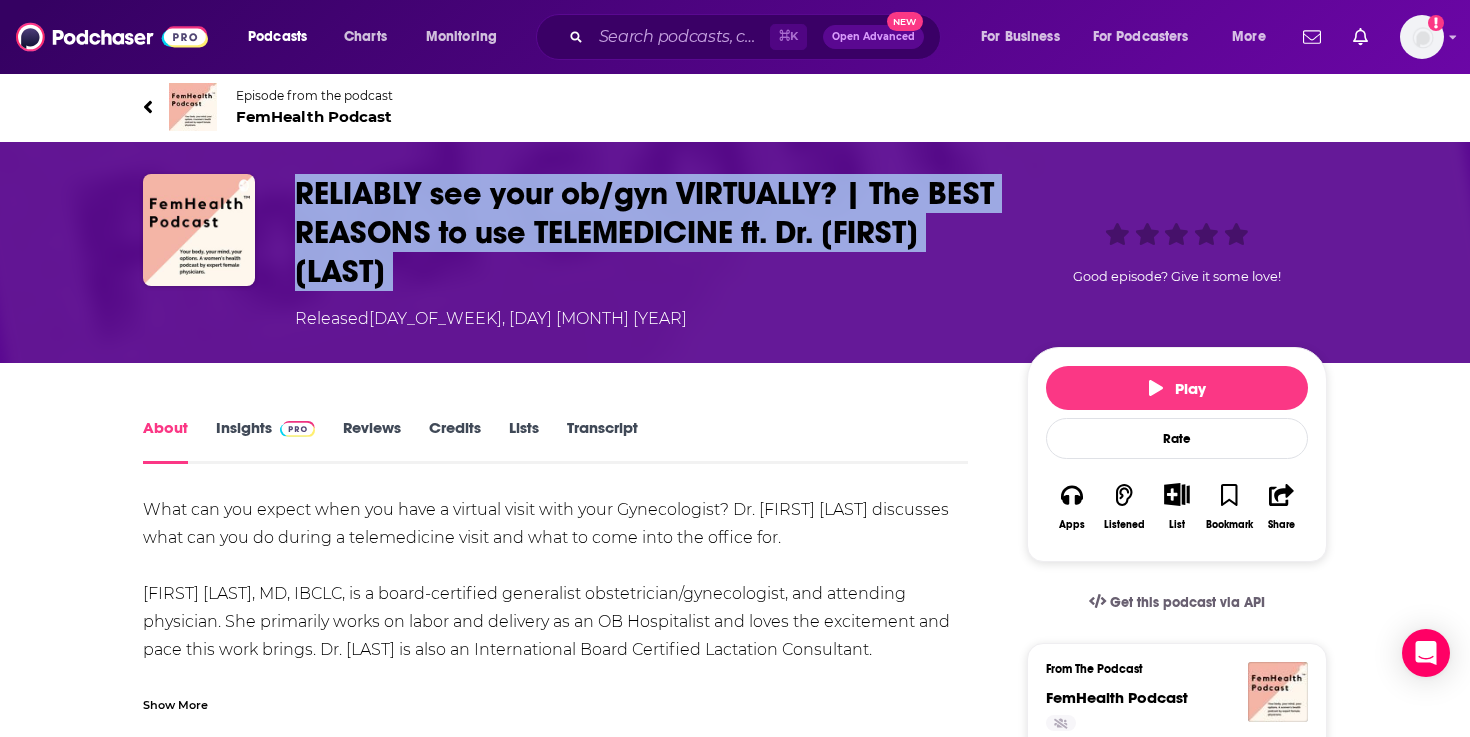 click on "RELIABLY see your ob/gyn VIRTUALLY? | The BEST REASONS to use TELEMEDICINE ft. Dr. Jennifer Lincoln" at bounding box center (645, 232) 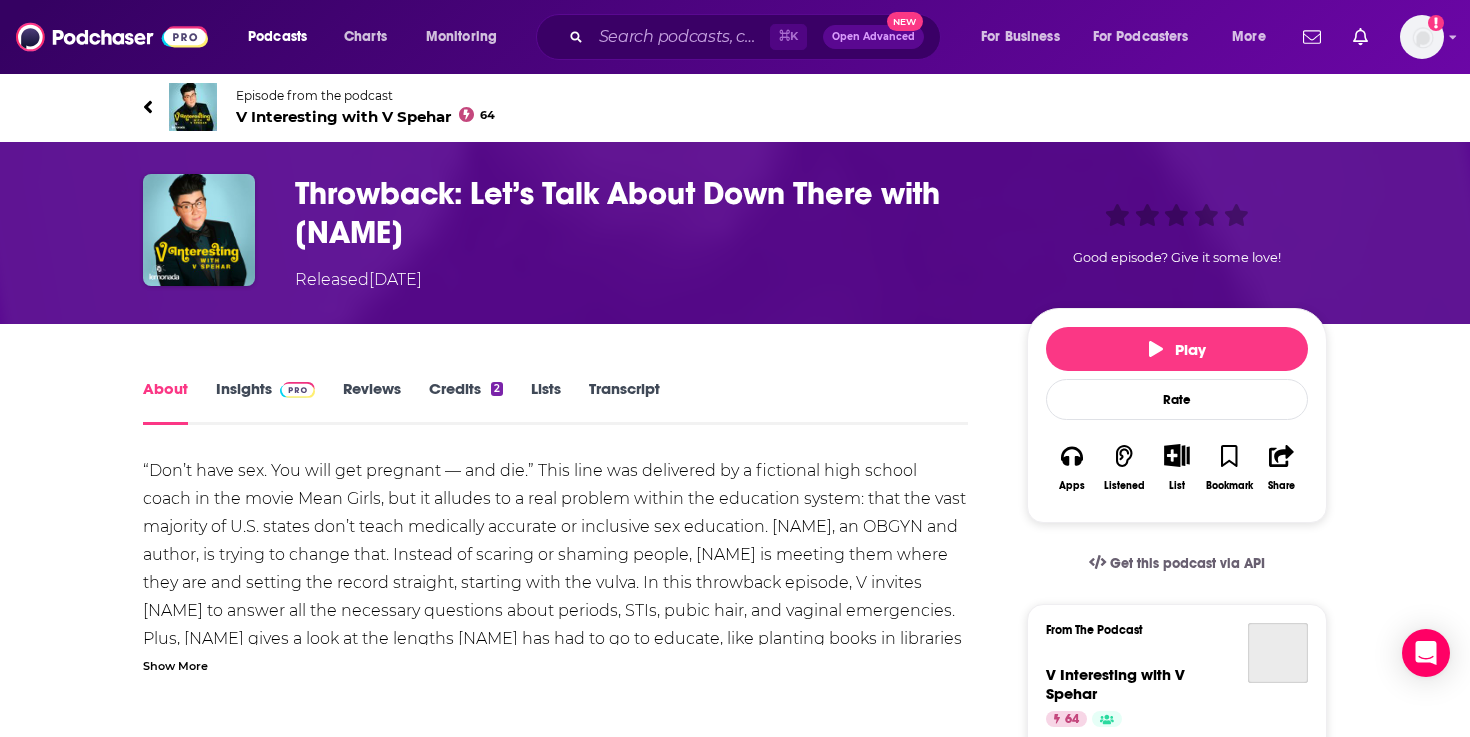 scroll, scrollTop: 0, scrollLeft: 0, axis: both 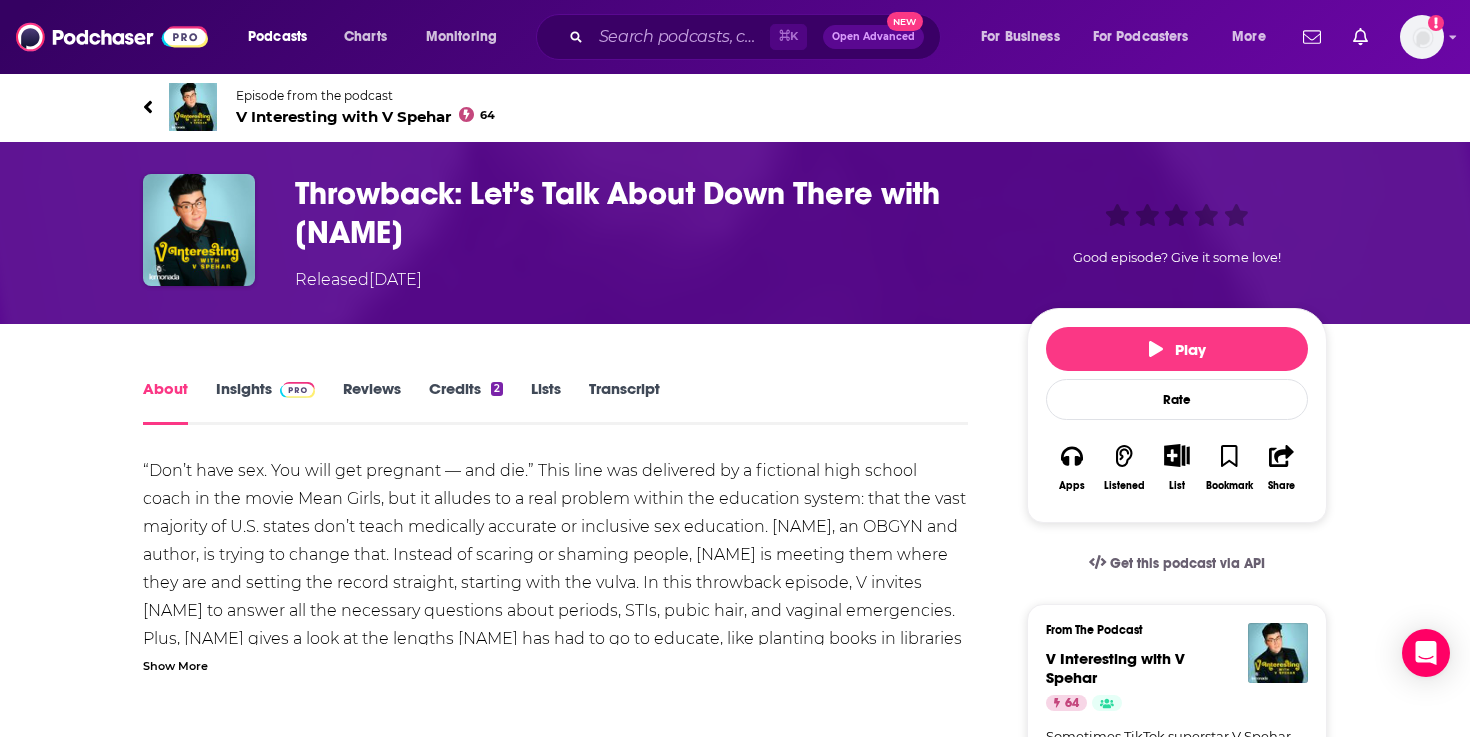 click on "Throwback: Let’s Talk About Down There with Dr. Jen Lincoln" at bounding box center (645, 213) 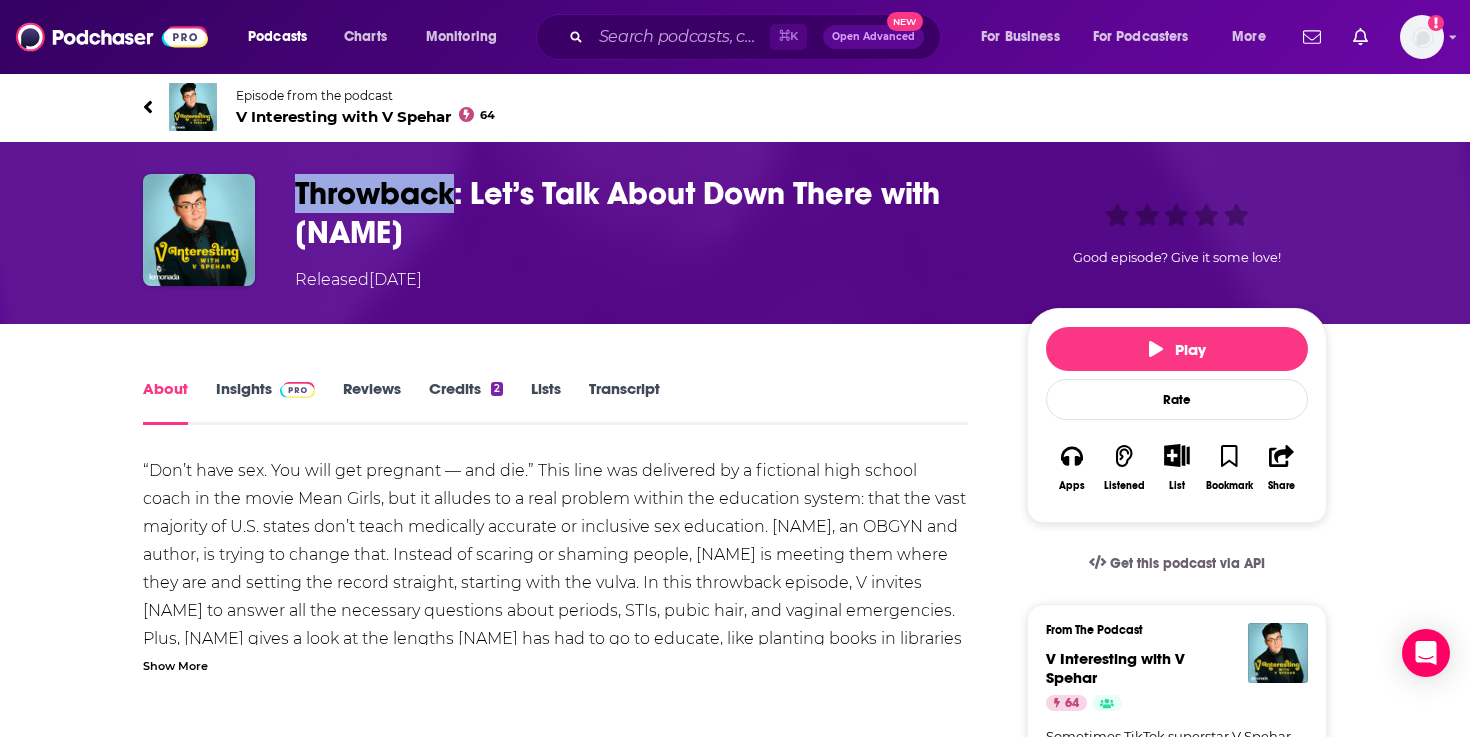 click on "Throwback: Let’s Talk About Down There with Dr. Jen Lincoln" at bounding box center [645, 213] 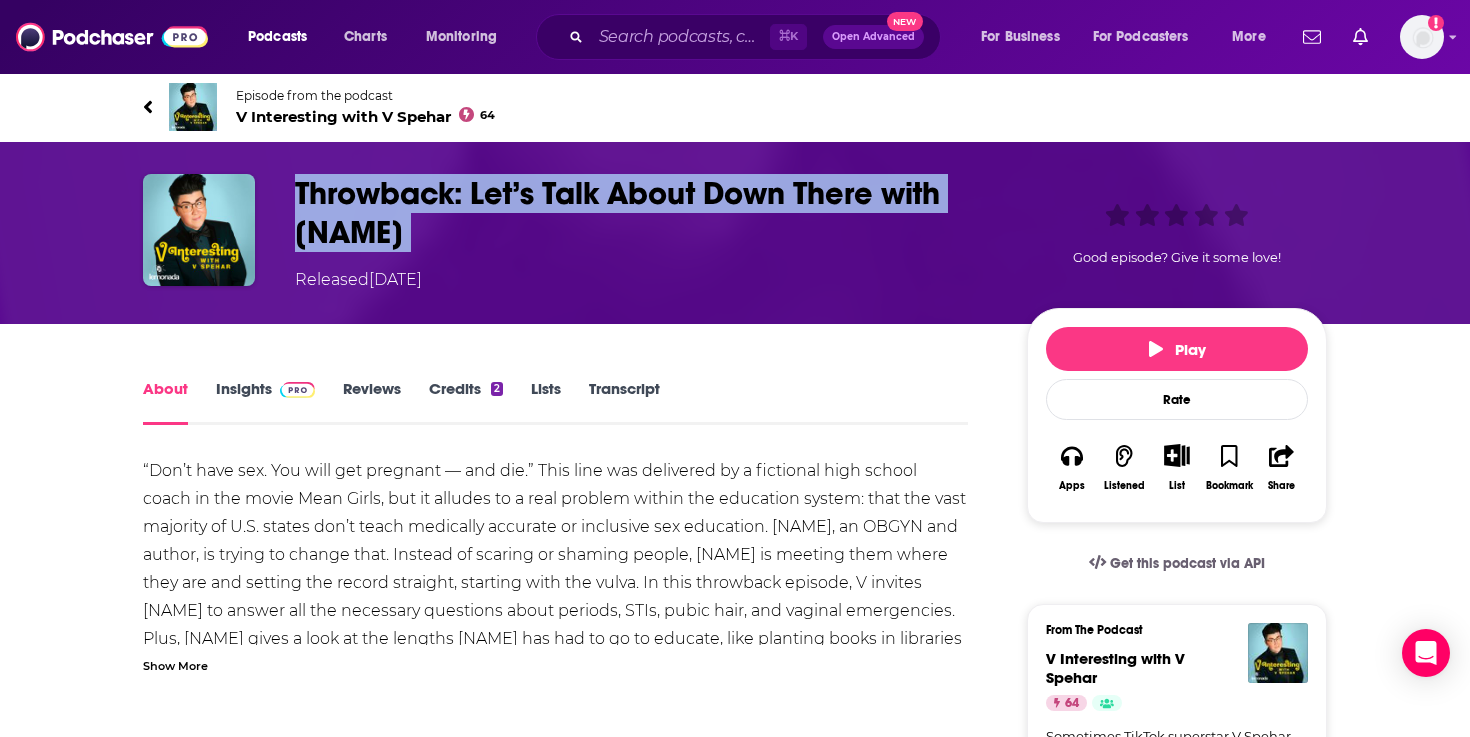 click on "Throwback: Let’s Talk About Down There with Dr. Jen Lincoln" at bounding box center [645, 213] 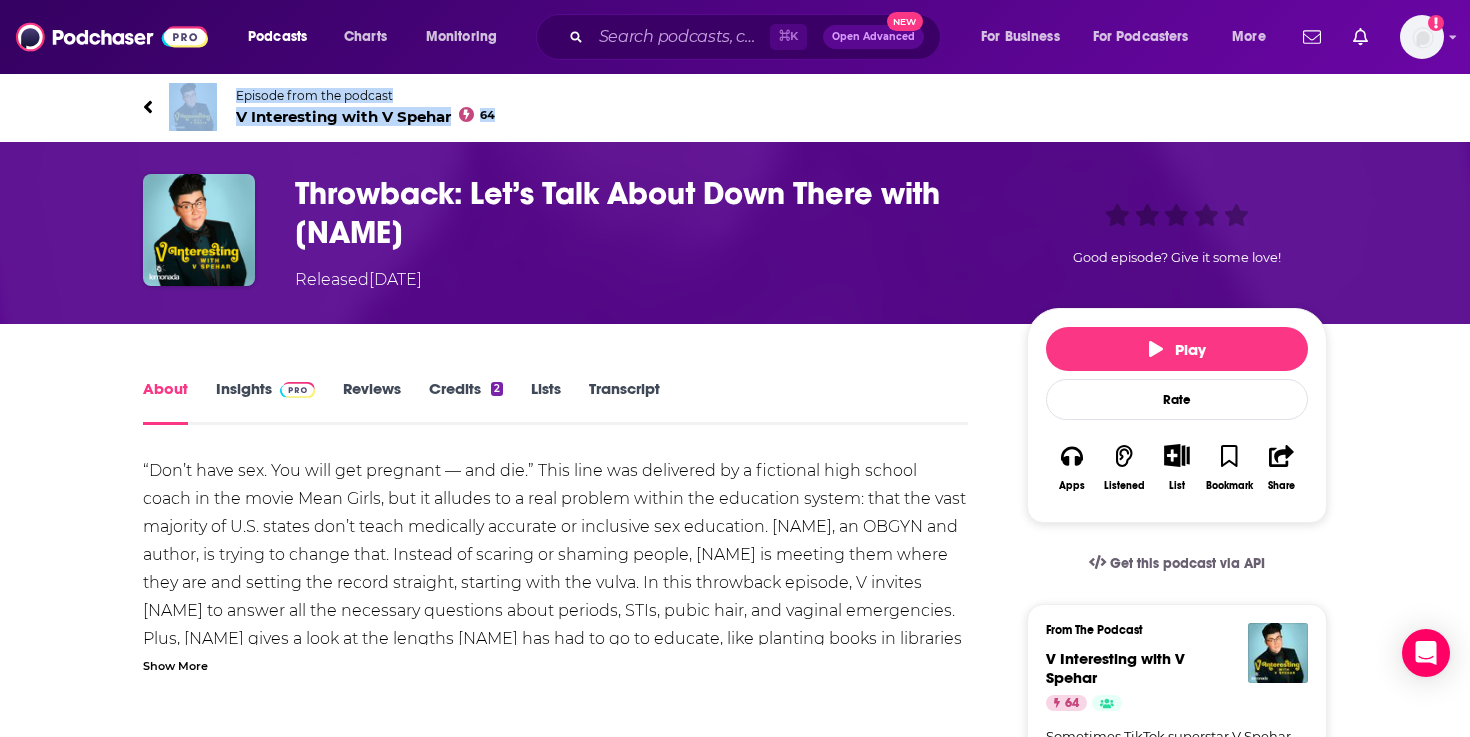 copy on "Episode from the podcast V Interesting with V Spehar 64" 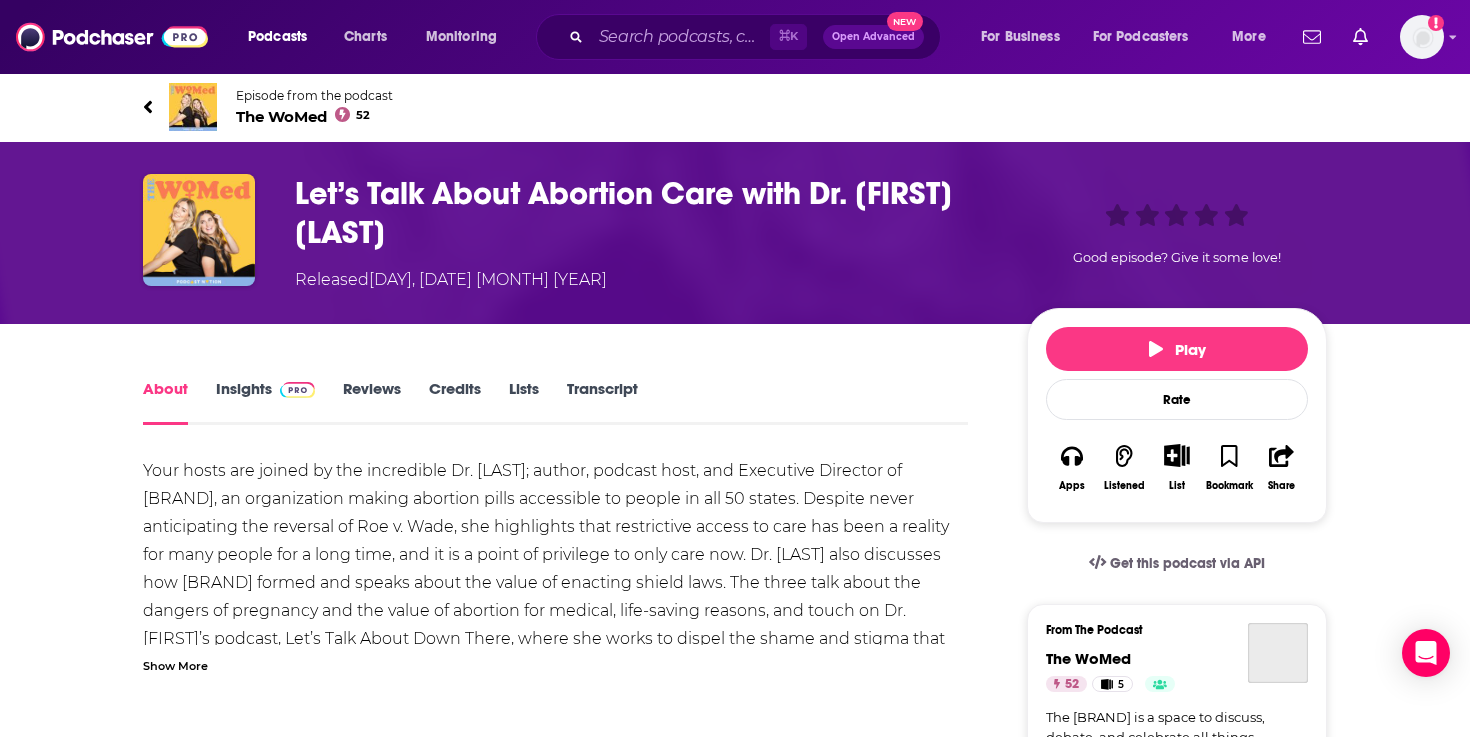 scroll, scrollTop: 0, scrollLeft: 0, axis: both 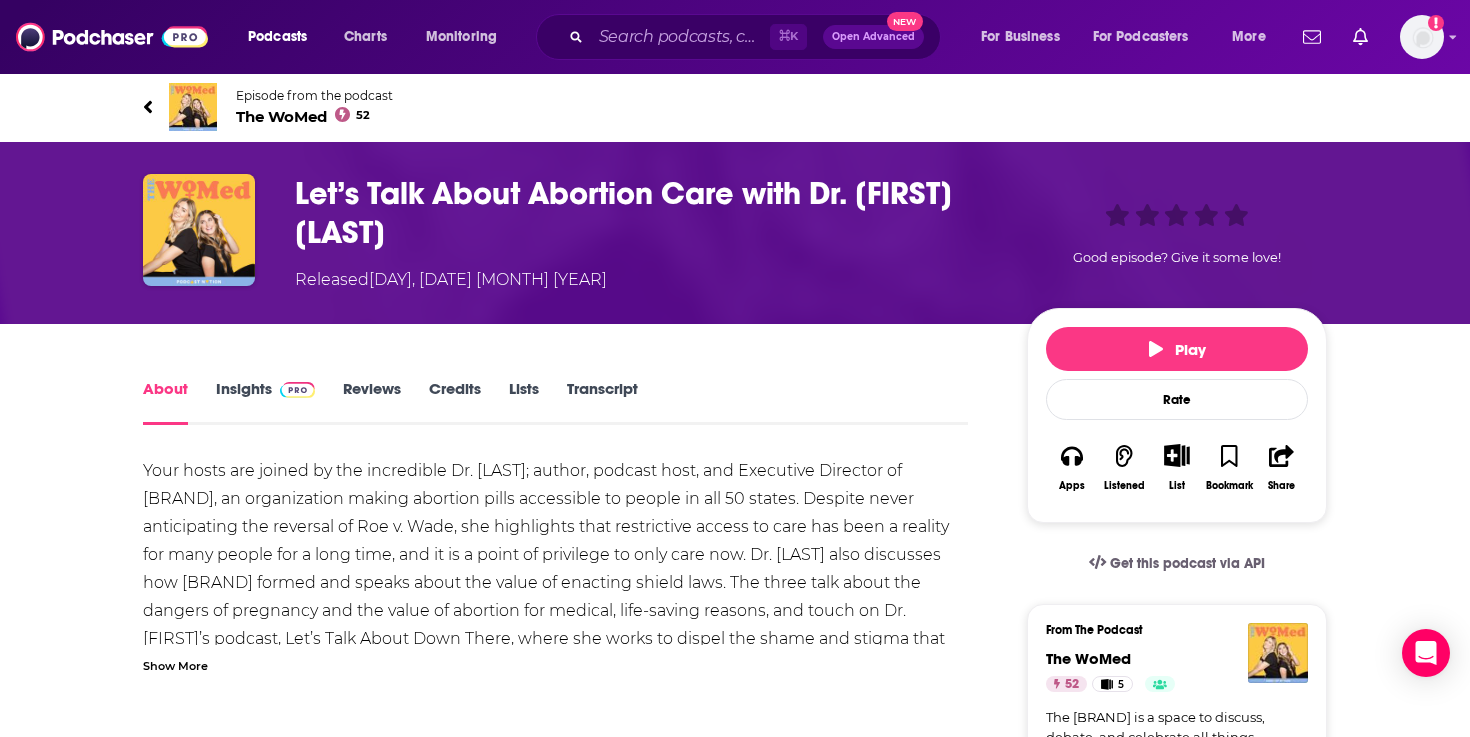 click on "Let’s Talk About Abortion Care with Dr. [FIRST] [LAST]" at bounding box center (645, 213) 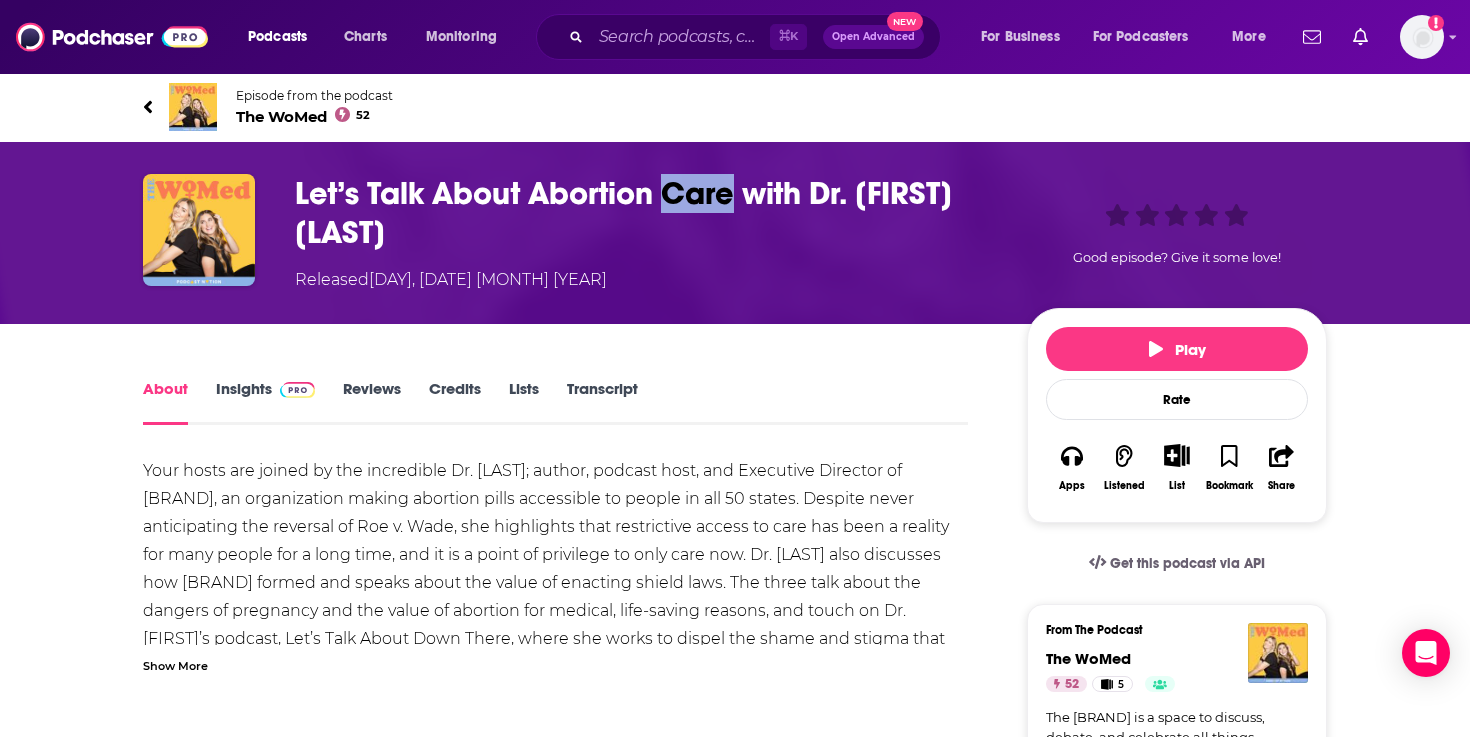 click on "Let’s Talk About Abortion Care with Dr. [FIRST] [LAST]" at bounding box center (645, 213) 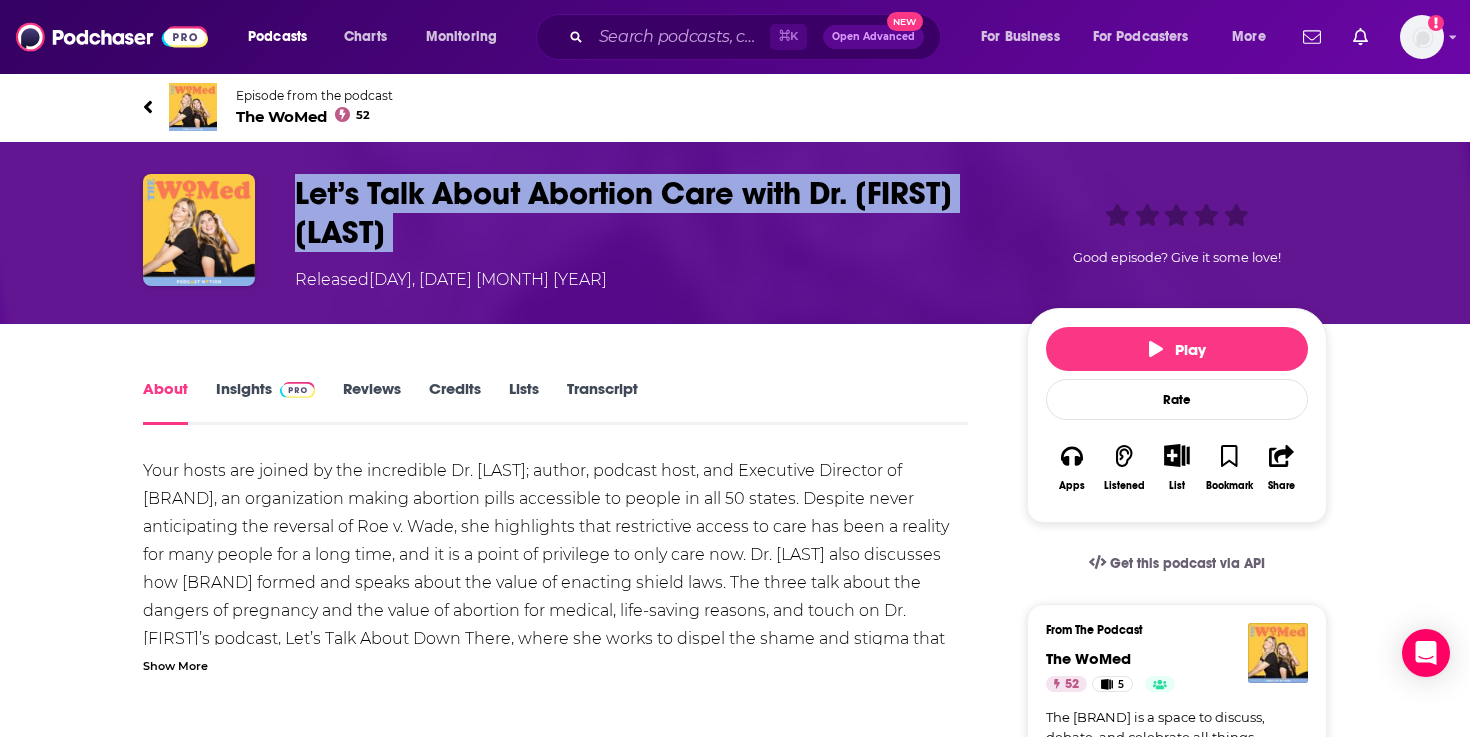 click on "Let’s Talk About Abortion Care with Dr. [FIRST] [LAST]" at bounding box center [645, 213] 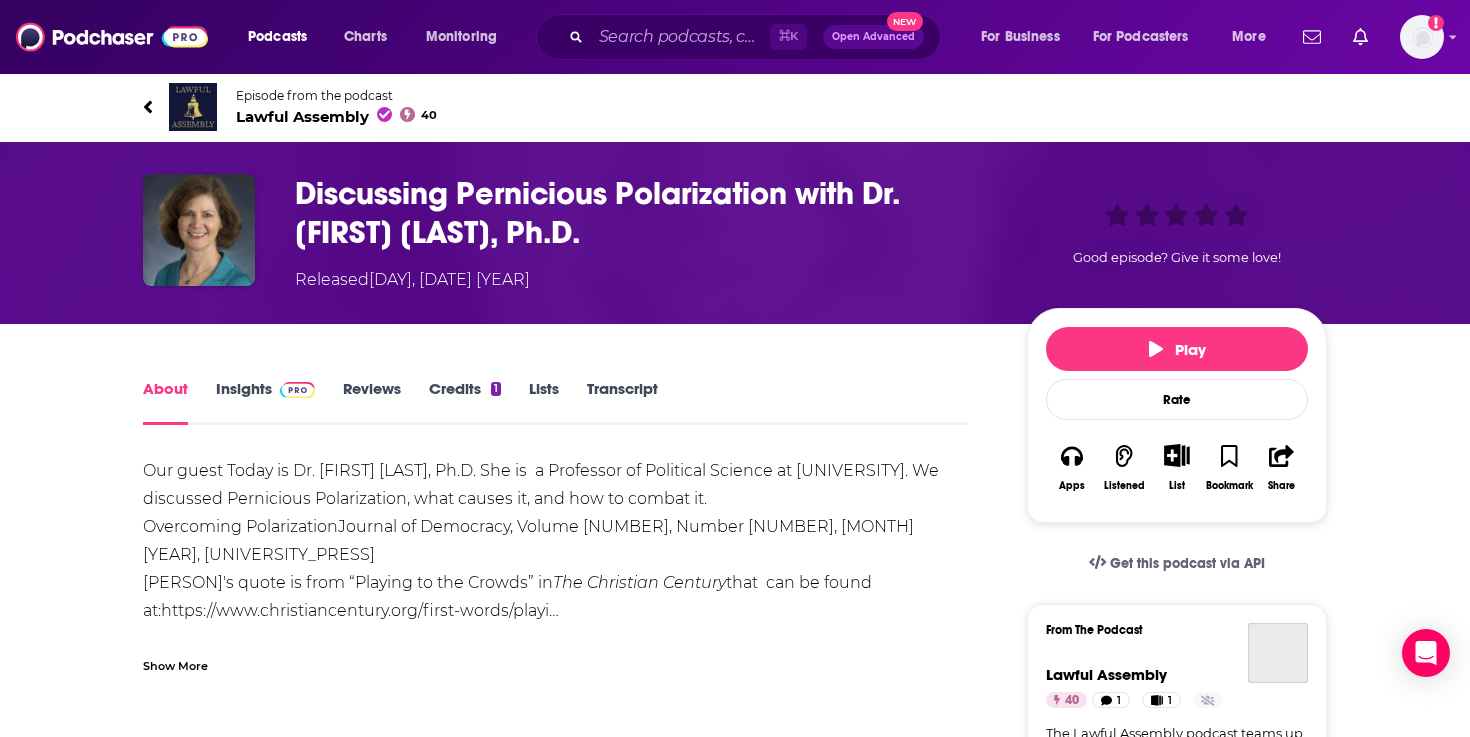 scroll, scrollTop: 0, scrollLeft: 0, axis: both 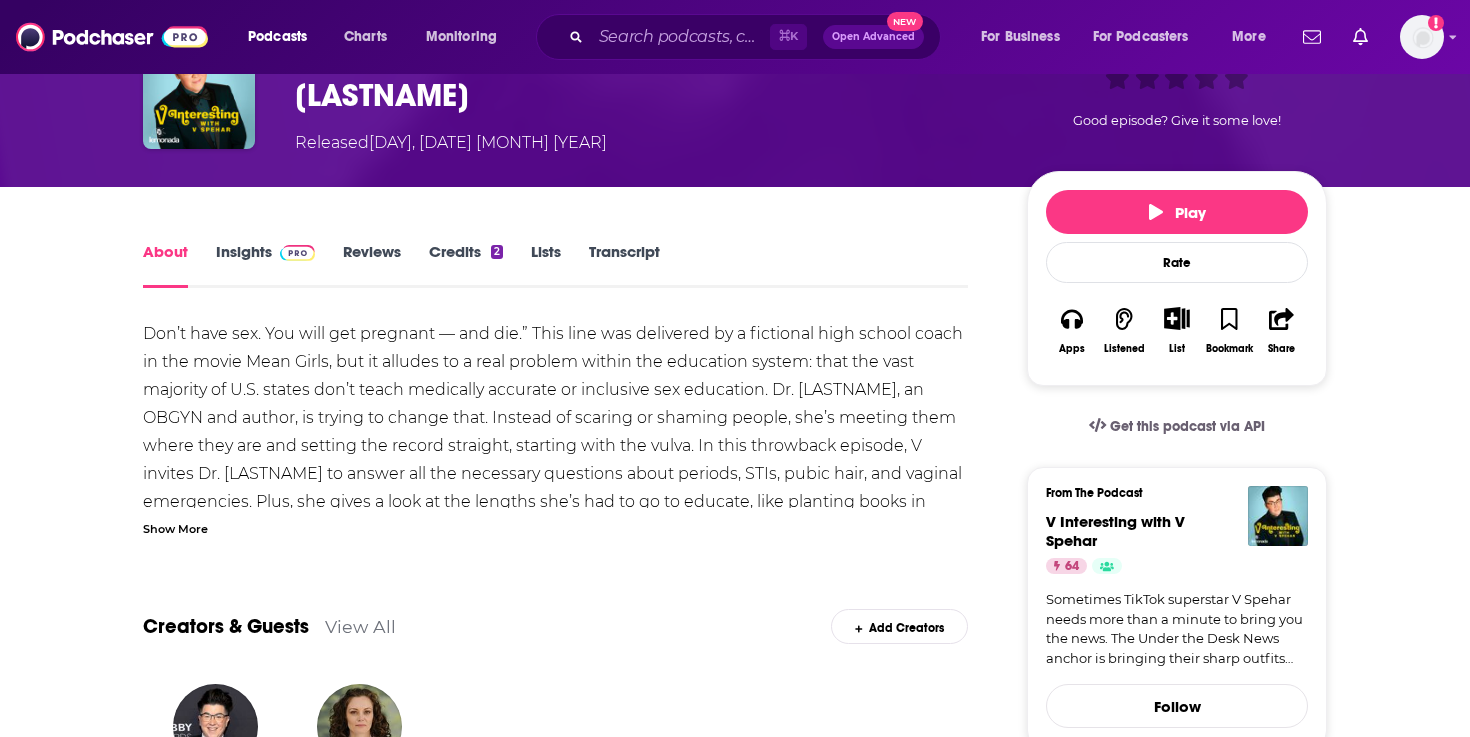 click on "Don’t have sex. You will get pregnant — and die.” This line was delivered by a fictional high school coach in the movie Mean Girls, but it alludes to a real problem within the education system: that the vast majority of U.S. states don’t teach medically accurate or inclusive sex education. Dr. [LASTNAME], an OBGYN and author, is trying to change that. Instead of scaring or shaming people, she’s meeting them where they are and setting the record straight, starting with the vulva. In this throwback episode, V invites Dr. [LASTNAME] to answer all the necessary questions about periods, STIs, pubic hair, and vaginal emergencies. Plus, she gives a look at the lengths she’s had to go to educate, like planting books in libraries where talk of contraception and abortion is restricted.
Follow Dr. [LASTNAME] on Twitter at  @[USERNAME]  and at @[USERNAME] on  Instagram  and  TikTok . Pick up  Dr. [LASTNAME]’s book , Let's Talk About Down There, and check out her  website on reproductive healthcare products ." at bounding box center (555, 614) 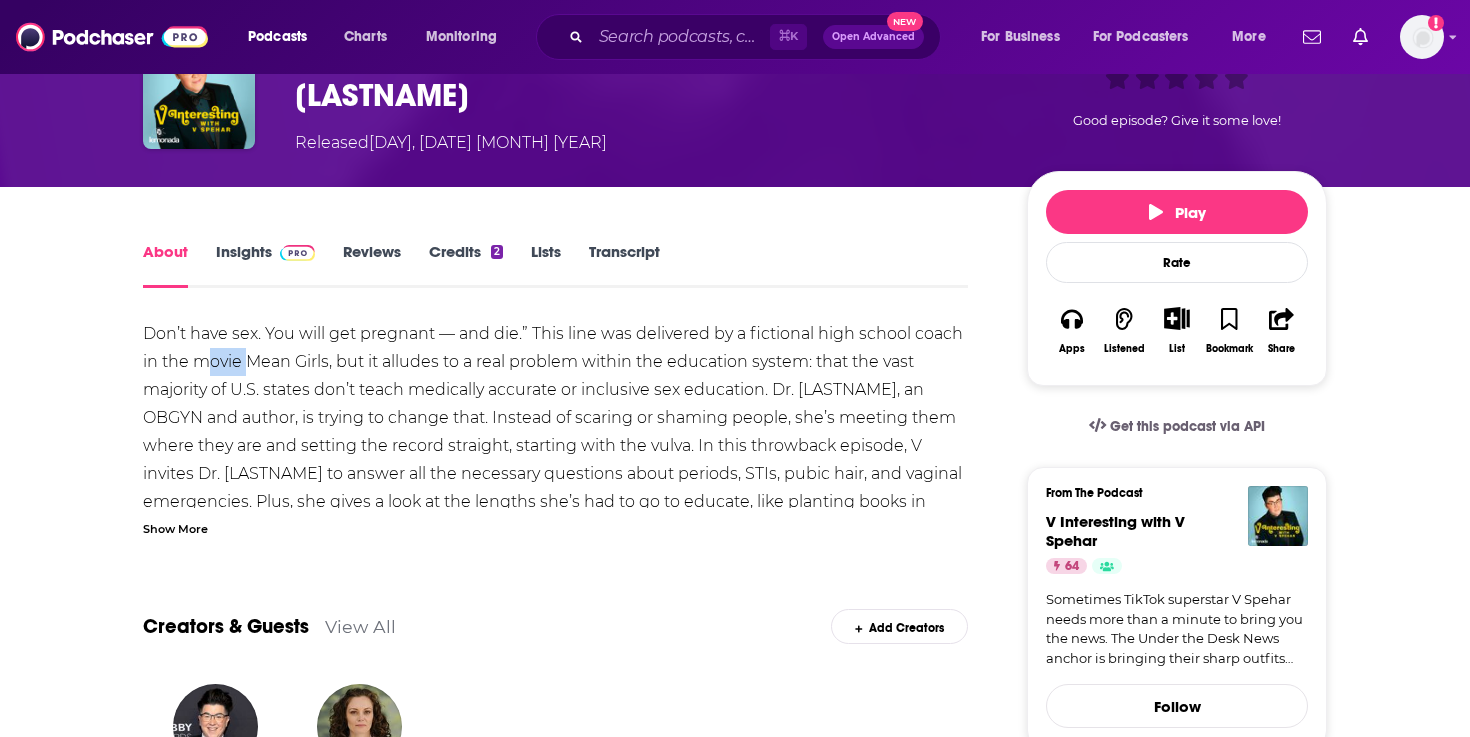 click on "Don’t have sex. You will get pregnant — and die.” This line was delivered by a fictional high school coach in the movie Mean Girls, but it alludes to a real problem within the education system: that the vast majority of U.S. states don’t teach medically accurate or inclusive sex education. Dr. [LASTNAME], an OBGYN and author, is trying to change that. Instead of scaring or shaming people, she’s meeting them where they are and setting the record straight, starting with the vulva. In this throwback episode, V invites Dr. [LASTNAME] to answer all the necessary questions about periods, STIs, pubic hair, and vaginal emergencies. Plus, she gives a look at the lengths she’s had to go to educate, like planting books in libraries where talk of contraception and abortion is restricted.
Follow Dr. [LASTNAME] on Twitter at  @[USERNAME]  and at @[USERNAME] on  Instagram  and  TikTok . Pick up  Dr. [LASTNAME]’s book , Let's Talk About Down There, and check out her  website on reproductive healthcare products ." at bounding box center (555, 614) 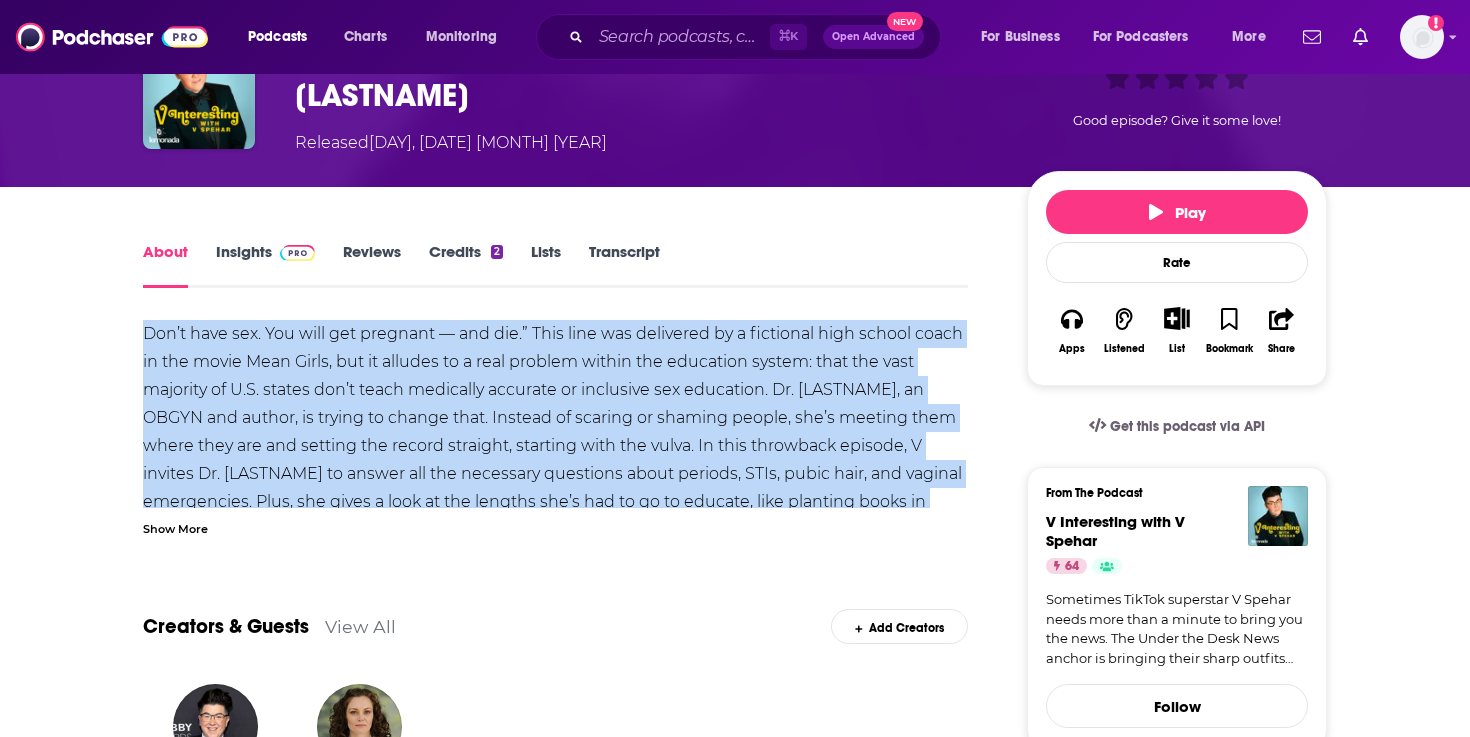click on "Don’t have sex. You will get pregnant — and die.” This line was delivered by a fictional high school coach in the movie Mean Girls, but it alludes to a real problem within the education system: that the vast majority of U.S. states don’t teach medically accurate or inclusive sex education. Dr. [LASTNAME], an OBGYN and author, is trying to change that. Instead of scaring or shaming people, she’s meeting them where they are and setting the record straight, starting with the vulva. In this throwback episode, V invites Dr. [LASTNAME] to answer all the necessary questions about periods, STIs, pubic hair, and vaginal emergencies. Plus, she gives a look at the lengths she’s had to go to educate, like planting books in libraries where talk of contraception and abortion is restricted.
Follow Dr. [LASTNAME] on Twitter at  @[USERNAME]  and at @[USERNAME] on  Instagram  and  TikTok . Pick up  Dr. [LASTNAME]’s book , Let's Talk About Down There, and check out her  website on reproductive healthcare products ." at bounding box center [555, 614] 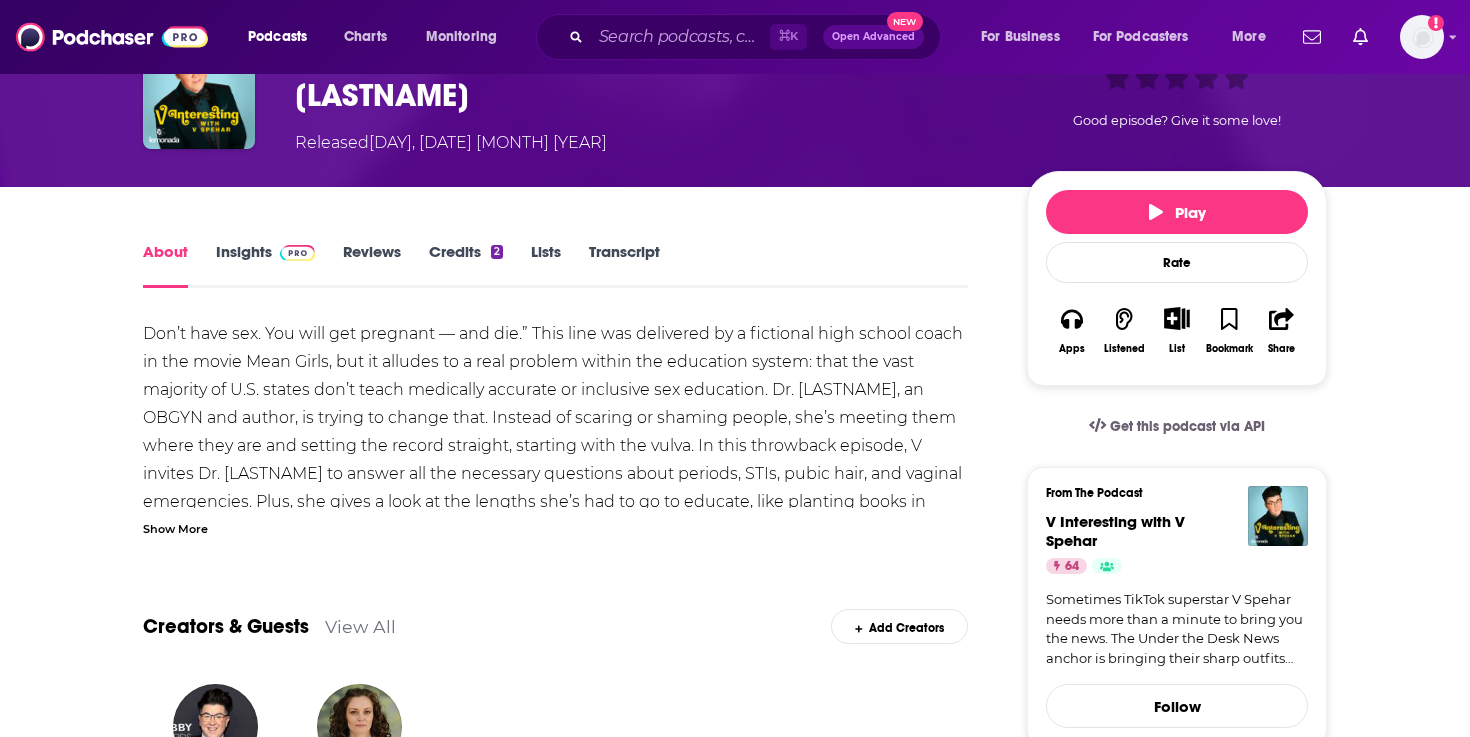 click on "Show More" at bounding box center [175, 527] 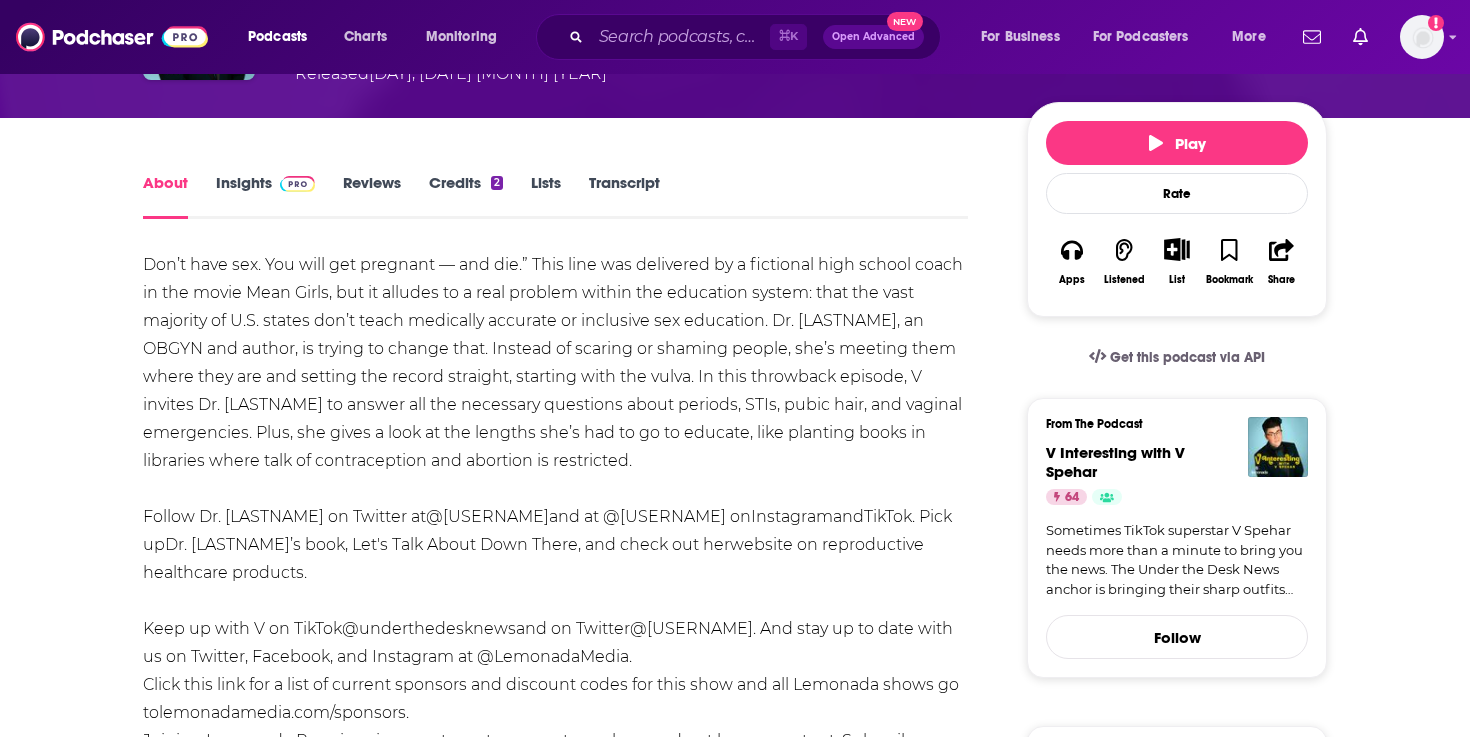 scroll, scrollTop: 220, scrollLeft: 0, axis: vertical 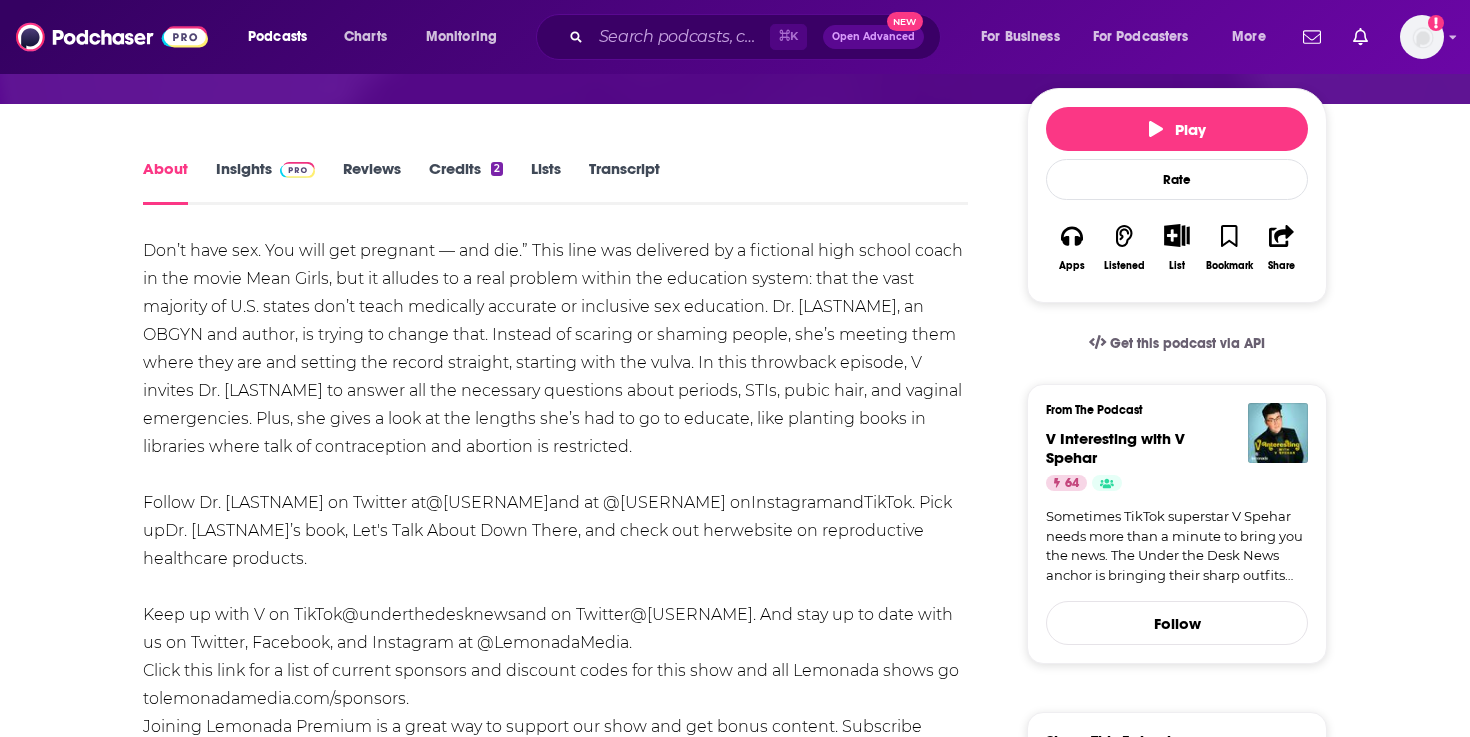 click on "“Don’t have sex. You will get pregnant — and die.” This line was delivered by a fictional high school coach in the movie Mean Girls, but it alludes to a real problem within the education system: that the vast majority of U.S. states don’t teach medically accurate or inclusive sex education. Dr. Jennifer Lincoln, an OBGYN and author, is trying to change that. Instead of scaring or shaming people, she’s meeting them where they are and setting the record straight, starting with the vulva. In this throwback episode, V invites Dr. Jen to answer all the necessary questions about periods, STIs, pubic hair, and vaginal emergencies. Plus, she gives a look at the lengths she’s had to go to educate, like planting books in libraries where talk of contraception and abortion is restricted.
Follow Dr. Jen on Twitter at  @DrJenLincoln  and at @drjenniferlincoln on  Instagram  and  TikTok . Pick up  Dr. Jen’s book , Let's Talk About Down There, and check out her  website on reproductive healthcare products ." at bounding box center [555, 531] 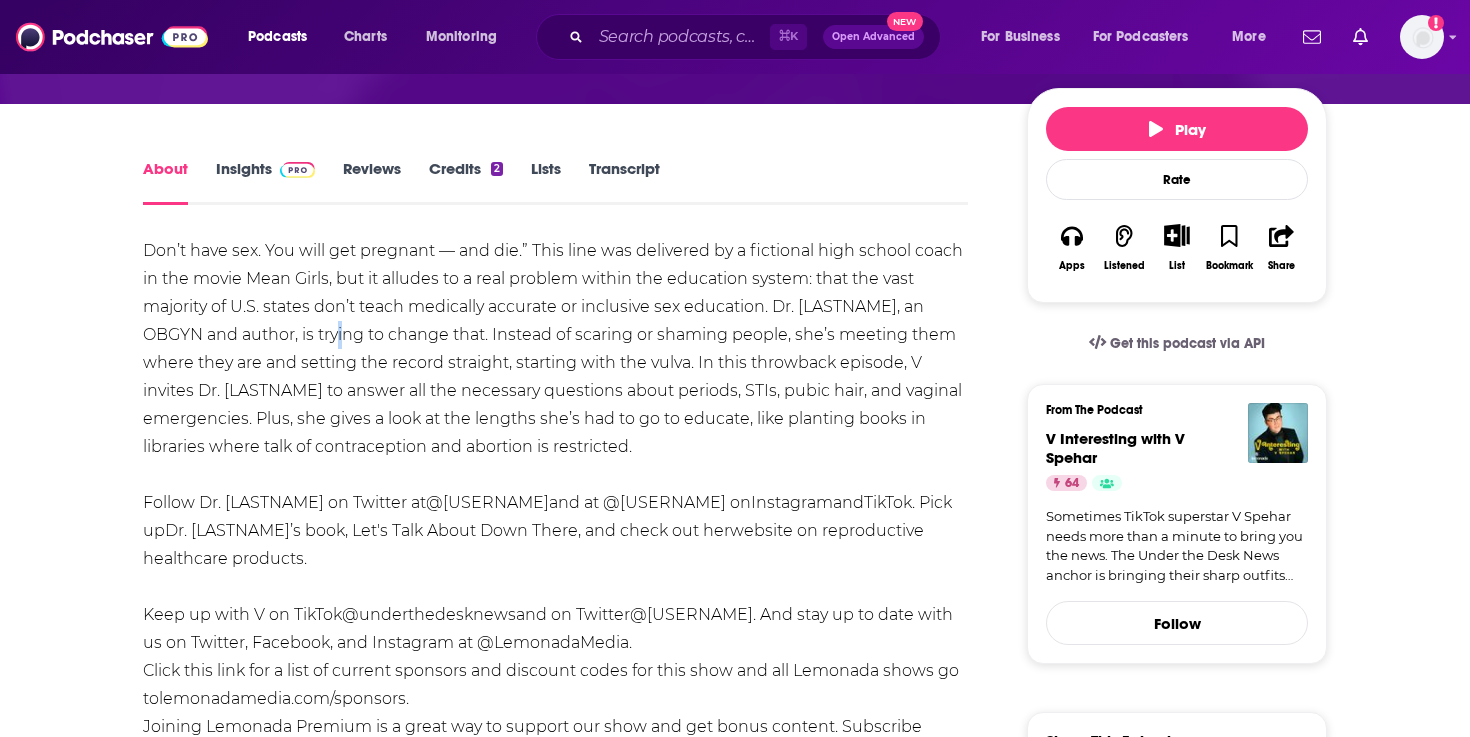 click on "“Don’t have sex. You will get pregnant — and die.” This line was delivered by a fictional high school coach in the movie Mean Girls, but it alludes to a real problem within the education system: that the vast majority of U.S. states don’t teach medically accurate or inclusive sex education. Dr. Jennifer Lincoln, an OBGYN and author, is trying to change that. Instead of scaring or shaming people, she’s meeting them where they are and setting the record straight, starting with the vulva. In this throwback episode, V invites Dr. Jen to answer all the necessary questions about periods, STIs, pubic hair, and vaginal emergencies. Plus, she gives a look at the lengths she’s had to go to educate, like planting books in libraries where talk of contraception and abortion is restricted.
Follow Dr. Jen on Twitter at  @DrJenLincoln  and at @drjenniferlincoln on  Instagram  and  TikTok . Pick up  Dr. Jen’s book , Let's Talk About Down There, and check out her  website on reproductive healthcare products ." at bounding box center [555, 531] 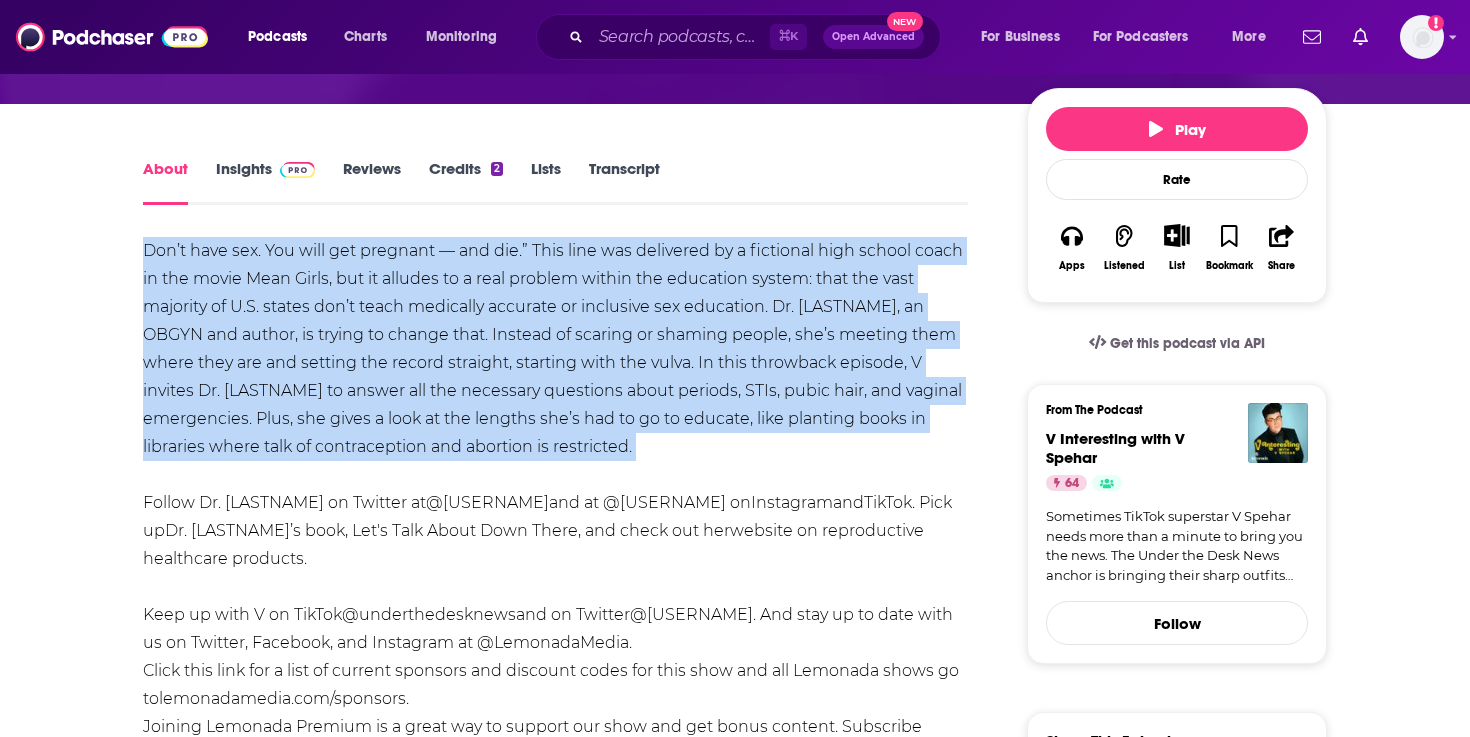 click on "“Don’t have sex. You will get pregnant — and die.” This line was delivered by a fictional high school coach in the movie Mean Girls, but it alludes to a real problem within the education system: that the vast majority of U.S. states don’t teach medically accurate or inclusive sex education. Dr. Jennifer Lincoln, an OBGYN and author, is trying to change that. Instead of scaring or shaming people, she’s meeting them where they are and setting the record straight, starting with the vulva. In this throwback episode, V invites Dr. Jen to answer all the necessary questions about periods, STIs, pubic hair, and vaginal emergencies. Plus, she gives a look at the lengths she’s had to go to educate, like planting books in libraries where talk of contraception and abortion is restricted.
Follow Dr. Jen on Twitter at  @DrJenLincoln  and at @drjenniferlincoln on  Instagram  and  TikTok . Pick up  Dr. Jen’s book , Let's Talk About Down There, and check out her  website on reproductive healthcare products ." at bounding box center (555, 531) 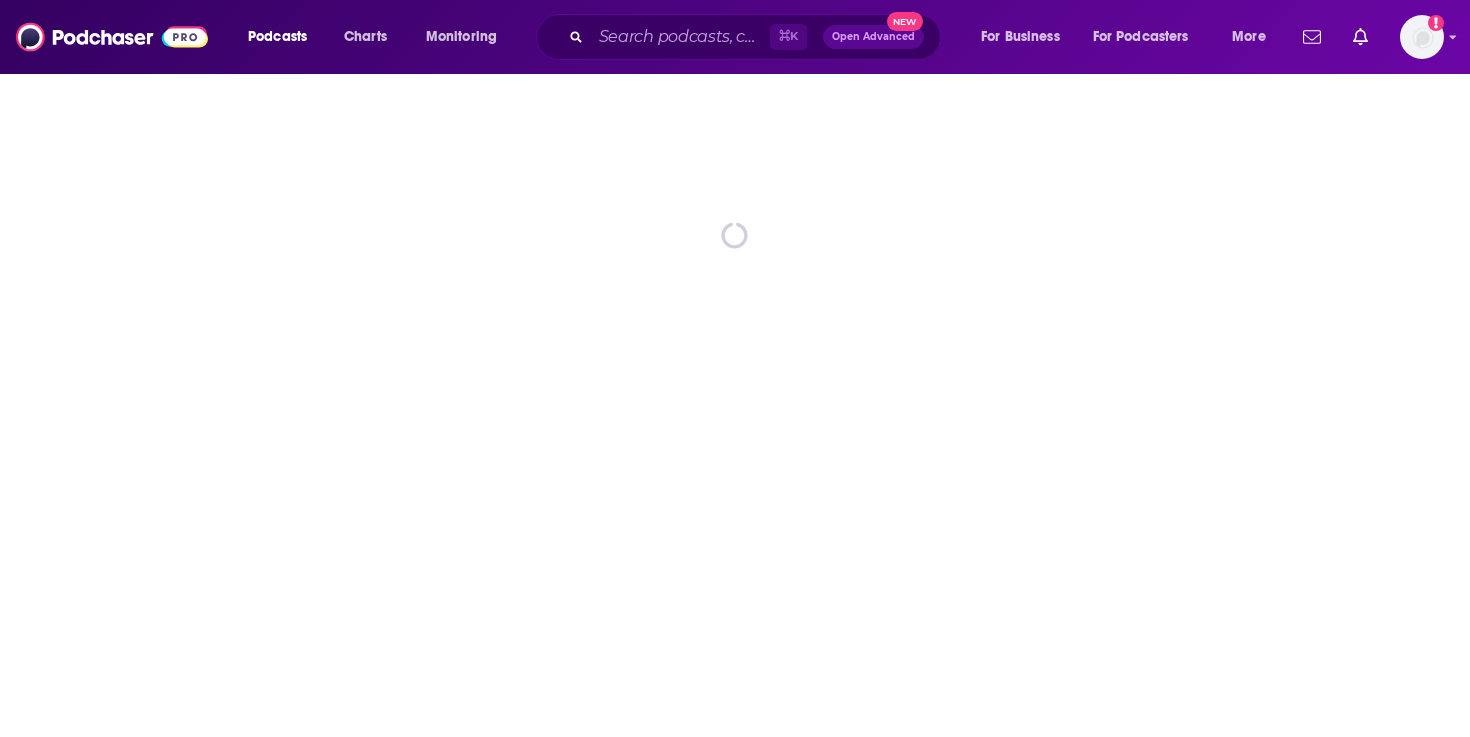 scroll, scrollTop: 0, scrollLeft: 0, axis: both 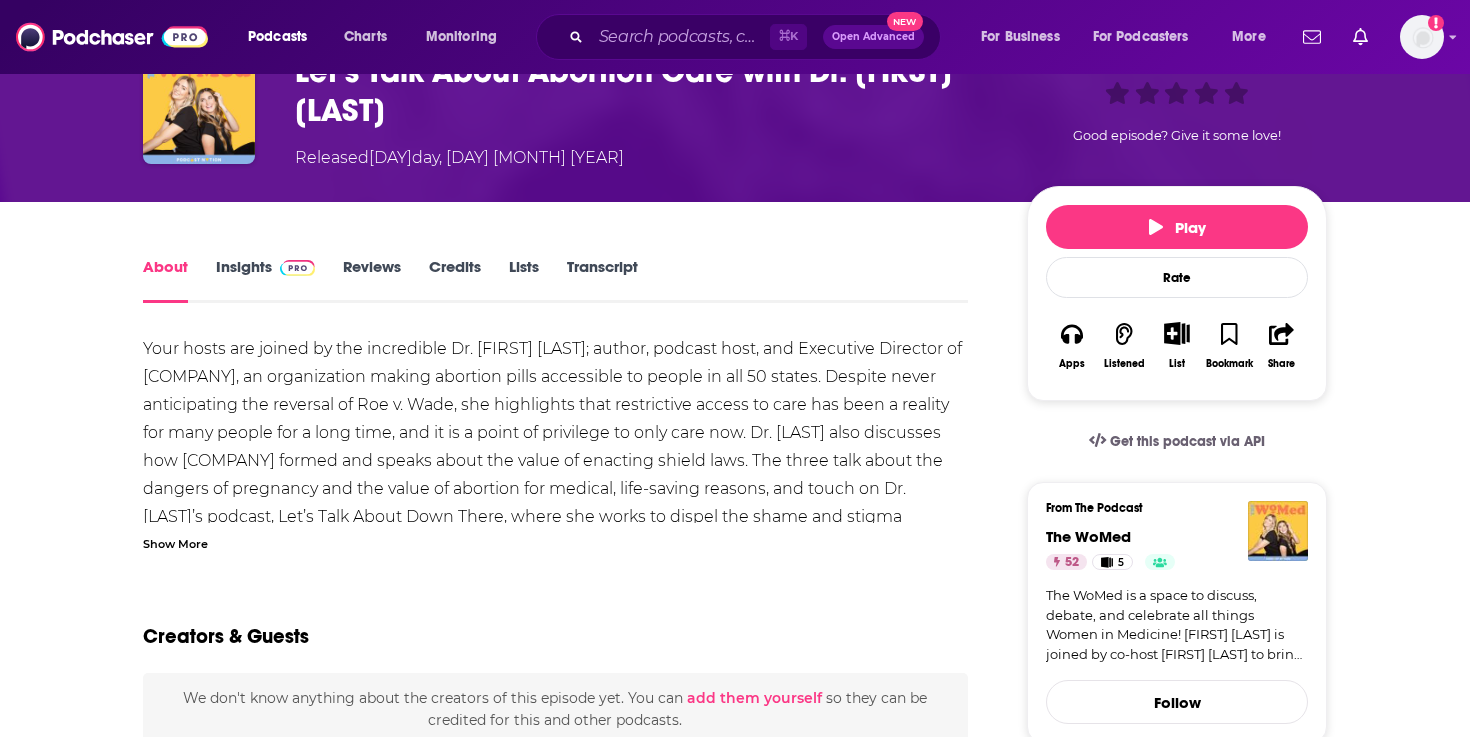 click on "Show More" at bounding box center (175, 542) 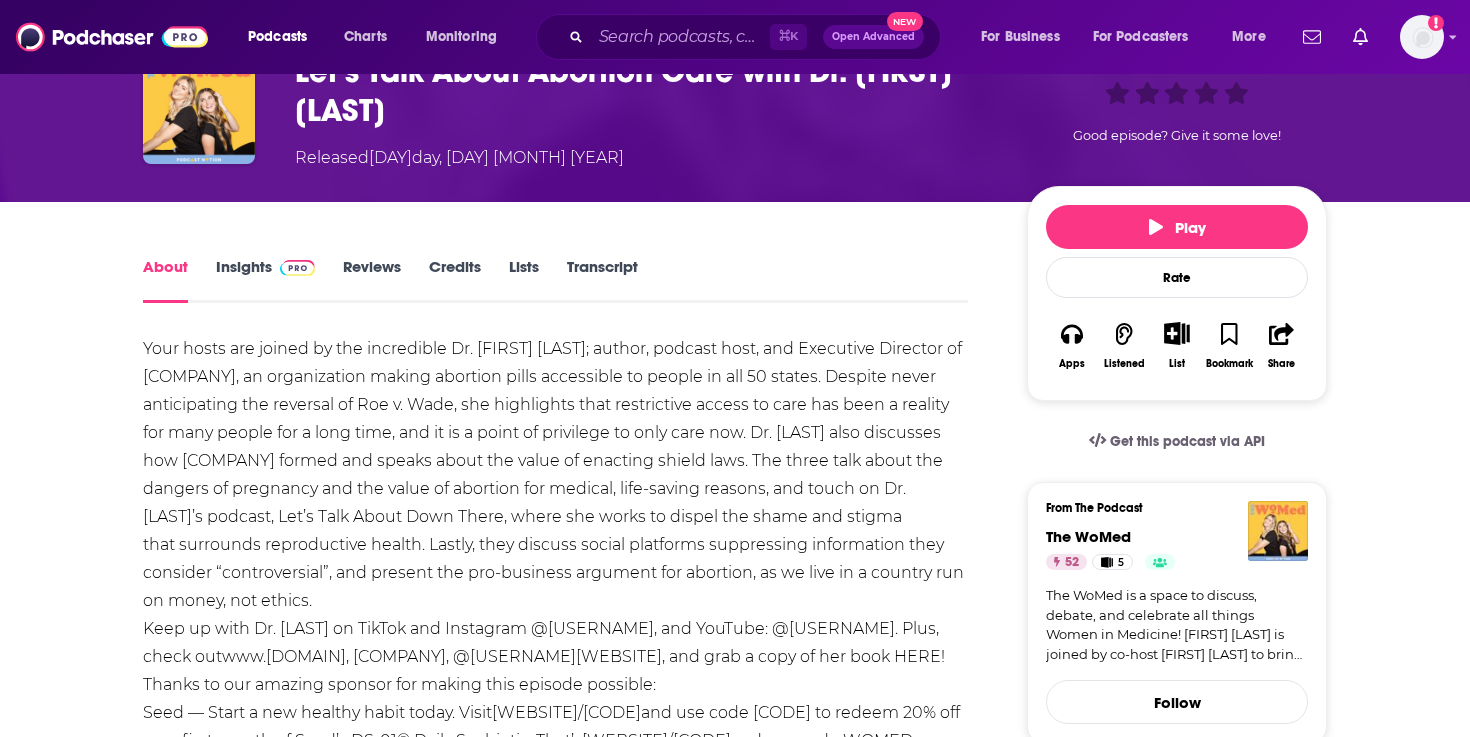 click on "Your hosts are joined by the incredible Dr. [FIRST] [LAST]; author, podcast host, and Executive Director of [COMPANY], an organization making abortion pills accessible to people in all 50 states. Despite never anticipating the reversal of Roe v. Wade, she highlights that restrictive access to care has been a reality for many people for a long time, and it is a point of privilege to only care now. Dr. [LAST] also discusses how [COMPANY] formed and speaks about the value of enacting shield laws. The three talk about the dangers of pregnancy and the value of abortion for medical, life-saving reasons, and touch on Dr. [LAST]’s podcast, Let’s Talk About Down There, where she works to dispel the shame and stigma that surrounds reproductive health. Lastly, they discuss social platforms suppressing information they consider “controversial”, and present the pro-business argument for abortion, as we live in a country run on money, not ethics.   www.[DOMAIN] , [COMPANY], @[USERNAME]" at bounding box center (555, 657) 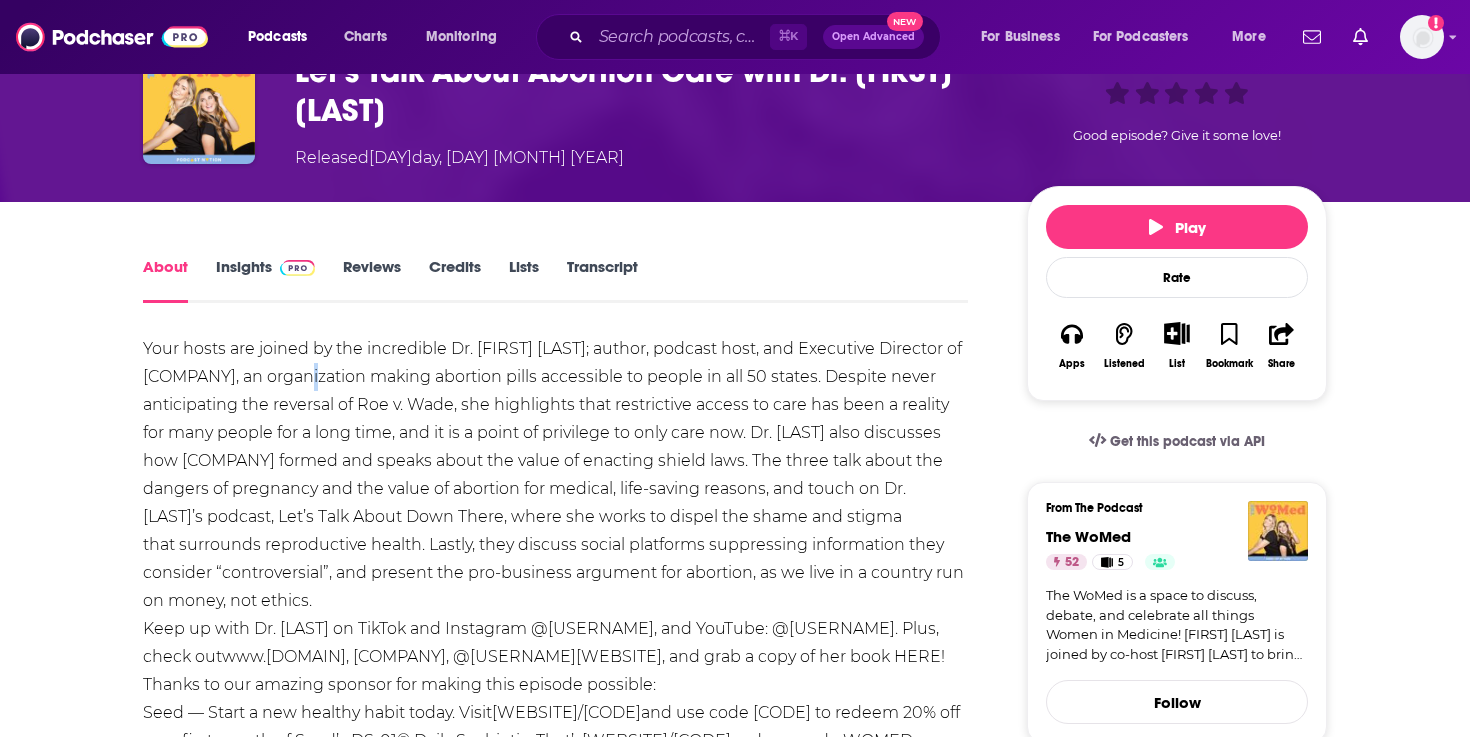 click on "Your hosts are joined by the incredible Dr. [FIRST] [LAST]; author, podcast host, and Executive Director of [COMPANY], an organization making abortion pills accessible to people in all 50 states. Despite never anticipating the reversal of Roe v. Wade, she highlights that restrictive access to care has been a reality for many people for a long time, and it is a point of privilege to only care now. Dr. [LAST] also discusses how [COMPANY] formed and speaks about the value of enacting shield laws. The three talk about the dangers of pregnancy and the value of abortion for medical, life-saving reasons, and touch on Dr. [LAST]’s podcast, Let’s Talk About Down There, where she works to dispel the shame and stigma that surrounds reproductive health. Lastly, they discuss social platforms suppressing information they consider “controversial”, and present the pro-business argument for abortion, as we live in a country run on money, not ethics.   www.[DOMAIN] , [COMPANY], @[USERNAME]" at bounding box center (555, 657) 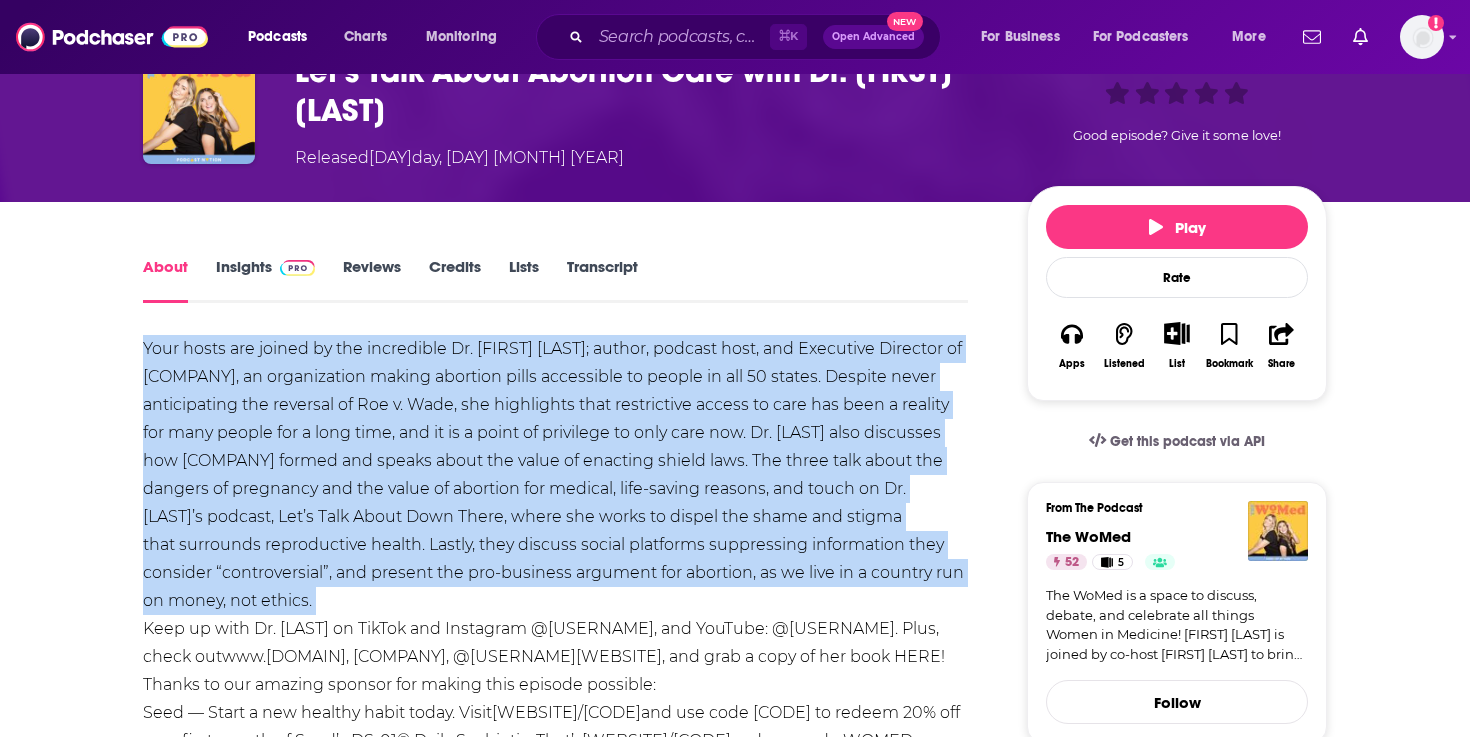 click on "Your hosts are joined by the incredible Dr. [FIRST] [LAST]; author, podcast host, and Executive Director of [COMPANY], an organization making abortion pills accessible to people in all 50 states. Despite never anticipating the reversal of Roe v. Wade, she highlights that restrictive access to care has been a reality for many people for a long time, and it is a point of privilege to only care now. Dr. [LAST] also discusses how [COMPANY] formed and speaks about the value of enacting shield laws. The three talk about the dangers of pregnancy and the value of abortion for medical, life-saving reasons, and touch on Dr. [LAST]’s podcast, Let’s Talk About Down There, where she works to dispel the shame and stigma that surrounds reproductive health. Lastly, they discuss social platforms suppressing information they consider “controversial”, and present the pro-business argument for abortion, as we live in a country run on money, not ethics.   www.[DOMAIN] , [COMPANY], @[USERNAME]" at bounding box center (555, 657) 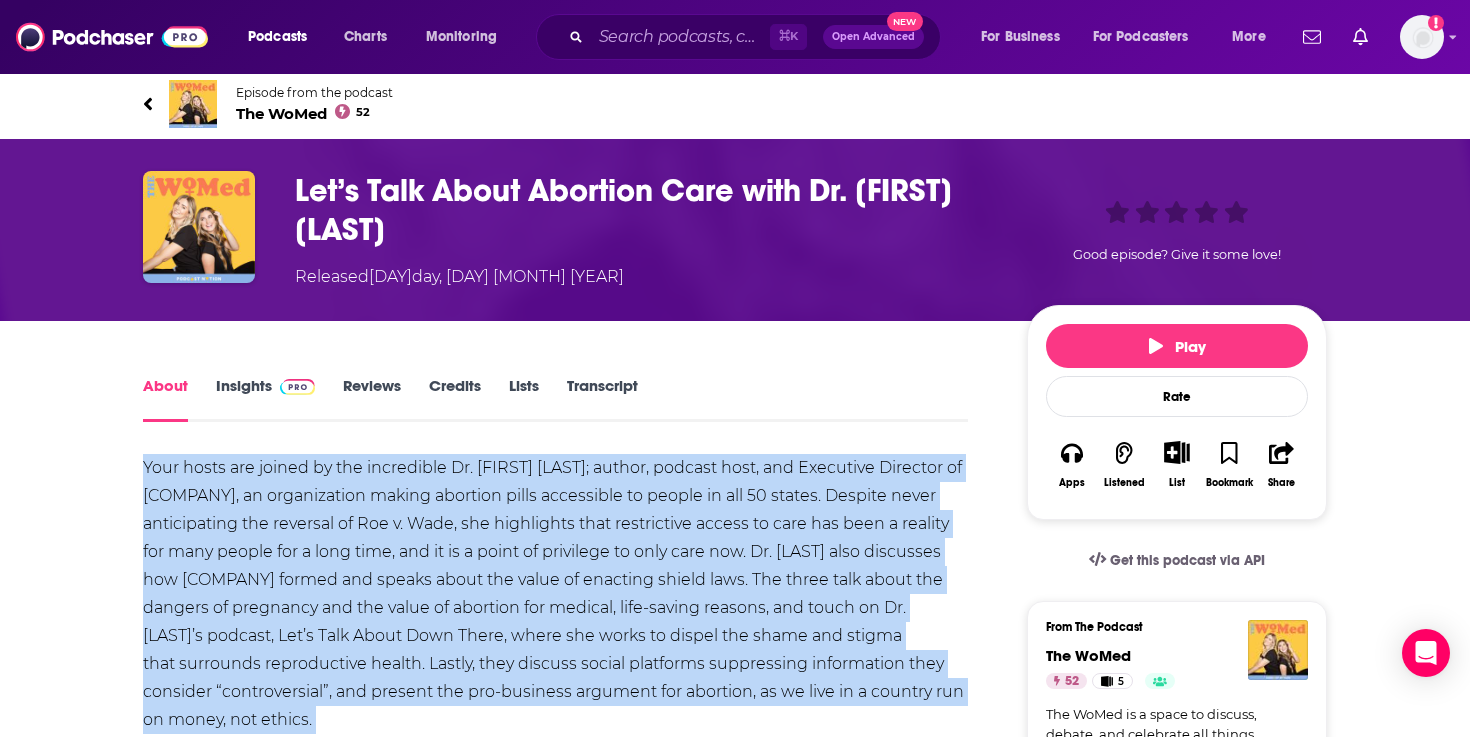 scroll, scrollTop: 0, scrollLeft: 0, axis: both 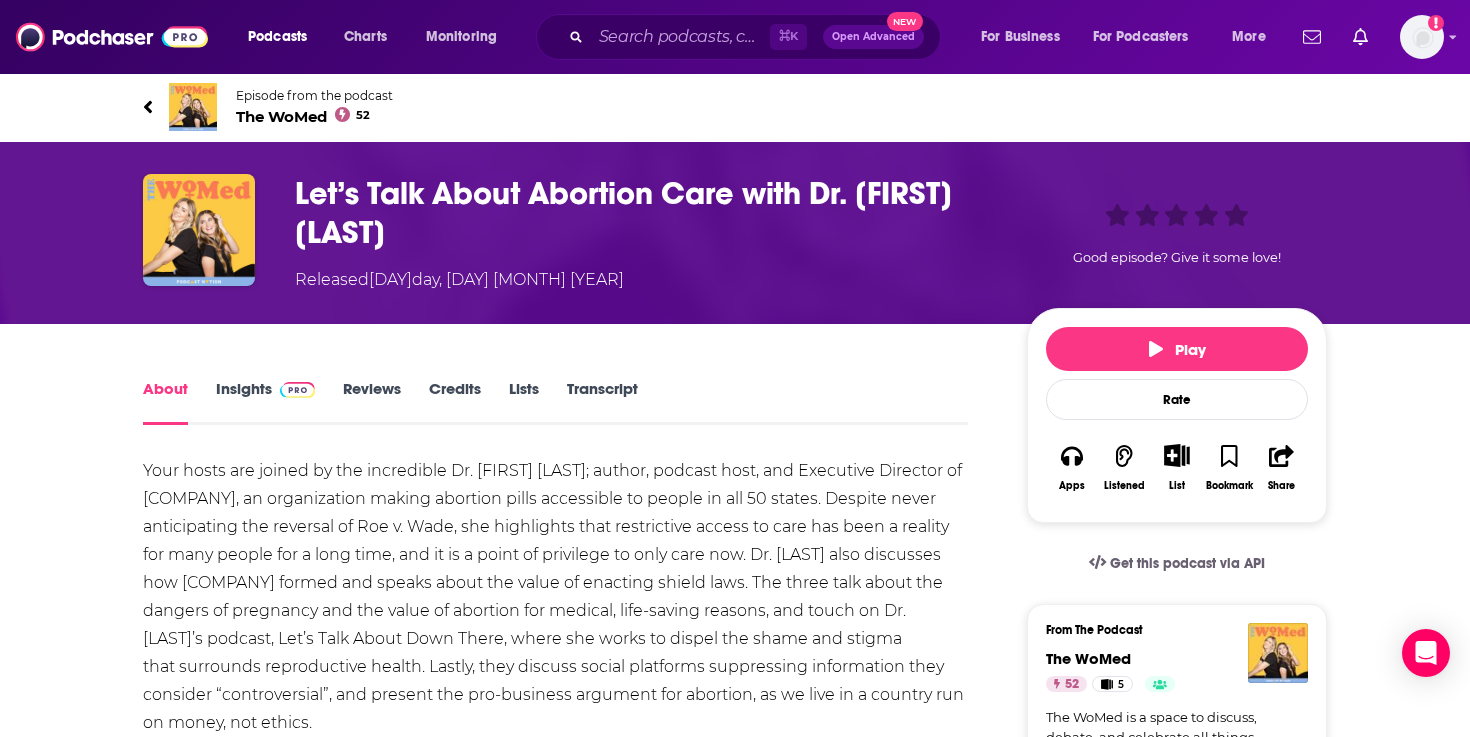 click on "Let’s Talk About Abortion Care with Dr. [FIRST] [LAST]" at bounding box center (645, 213) 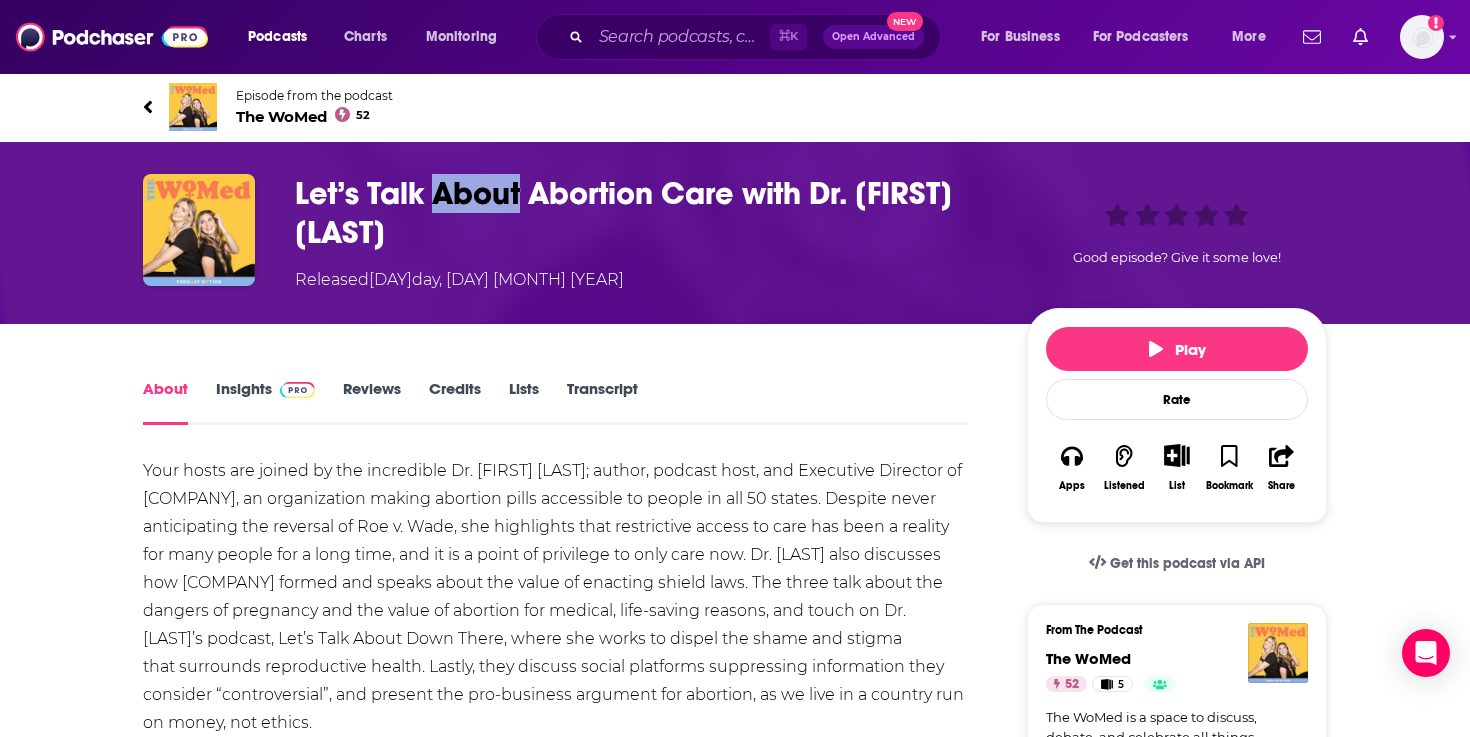 click on "Let’s Talk About Abortion Care with Dr. [FIRST] [LAST]" at bounding box center (645, 213) 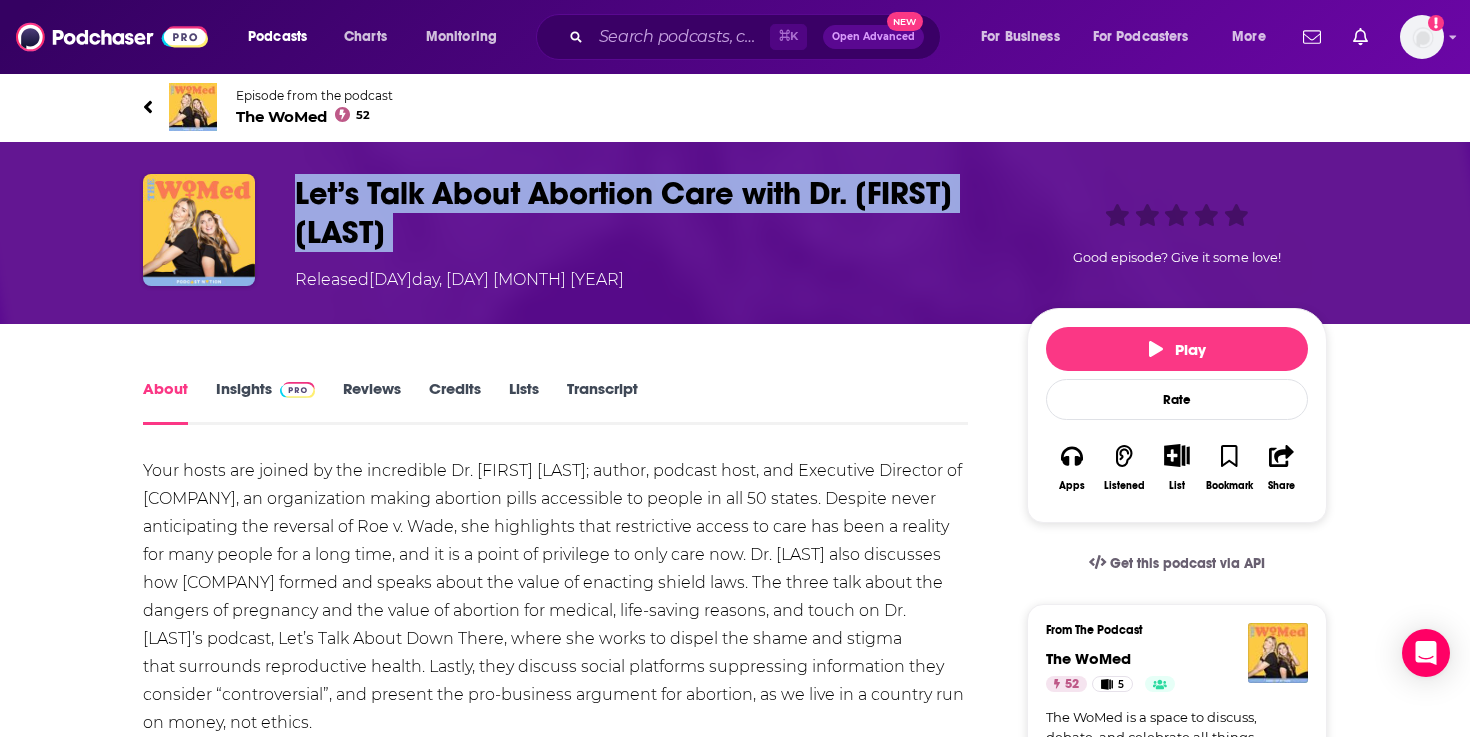 click on "Let’s Talk About Abortion Care with Dr. [FIRST] [LAST]" at bounding box center [645, 213] 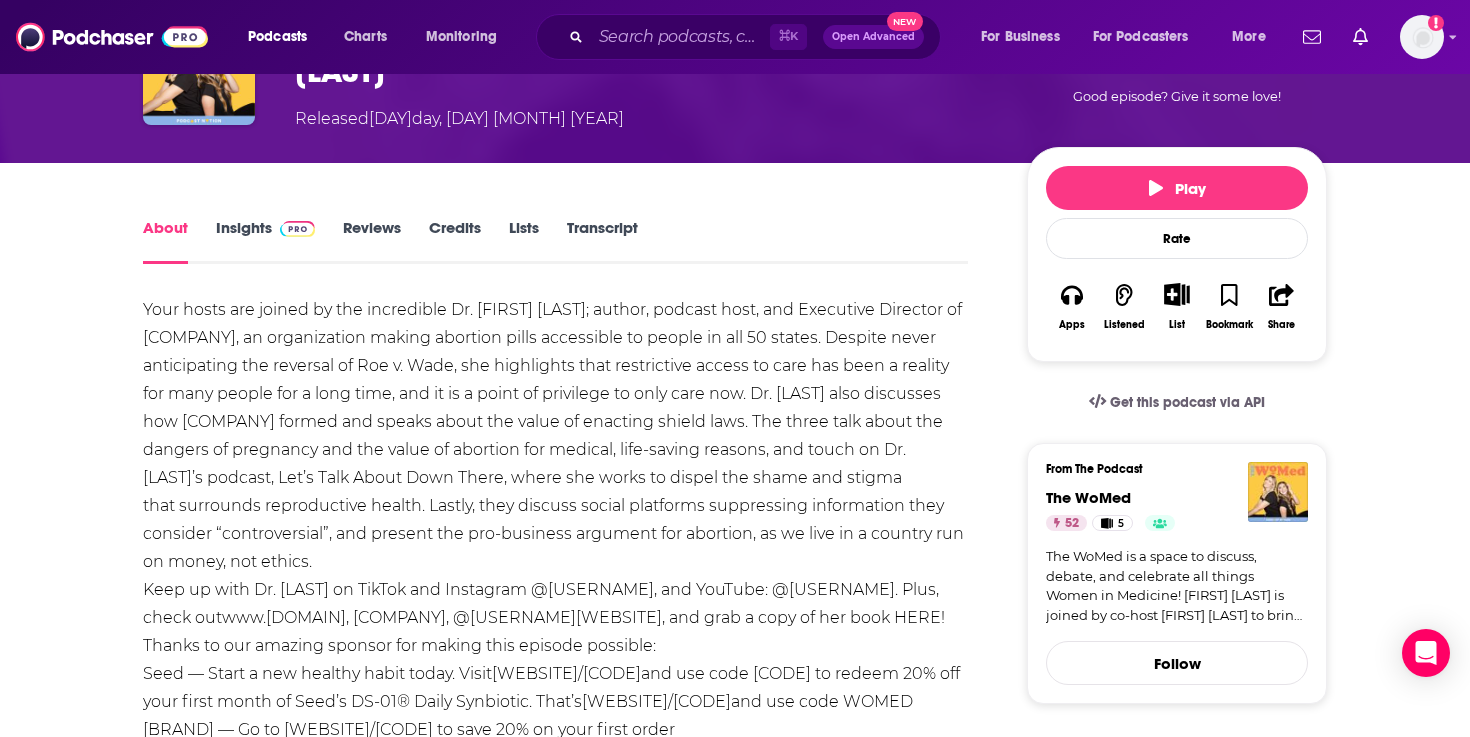 scroll, scrollTop: 163, scrollLeft: 0, axis: vertical 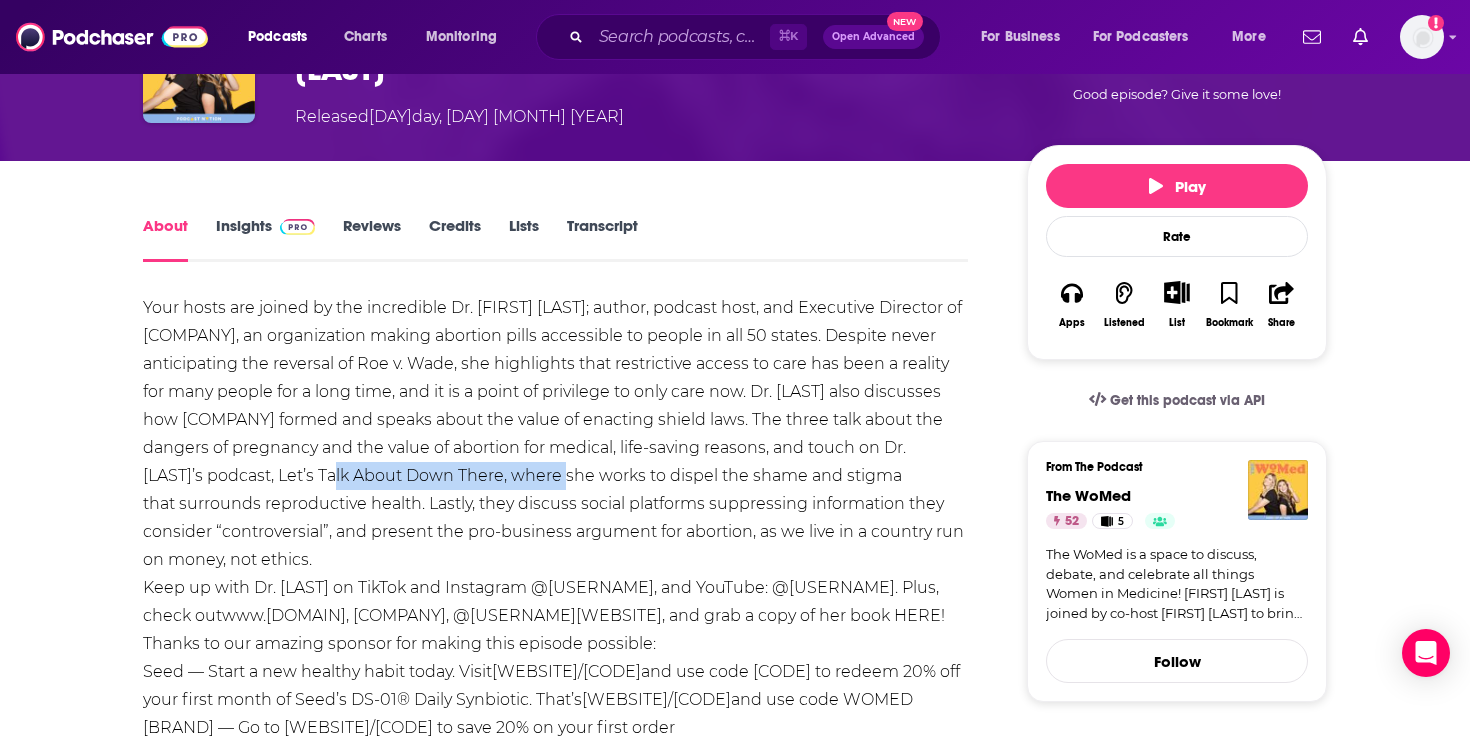drag, startPoint x: 283, startPoint y: 477, endPoint x: 507, endPoint y: 480, distance: 224.0201 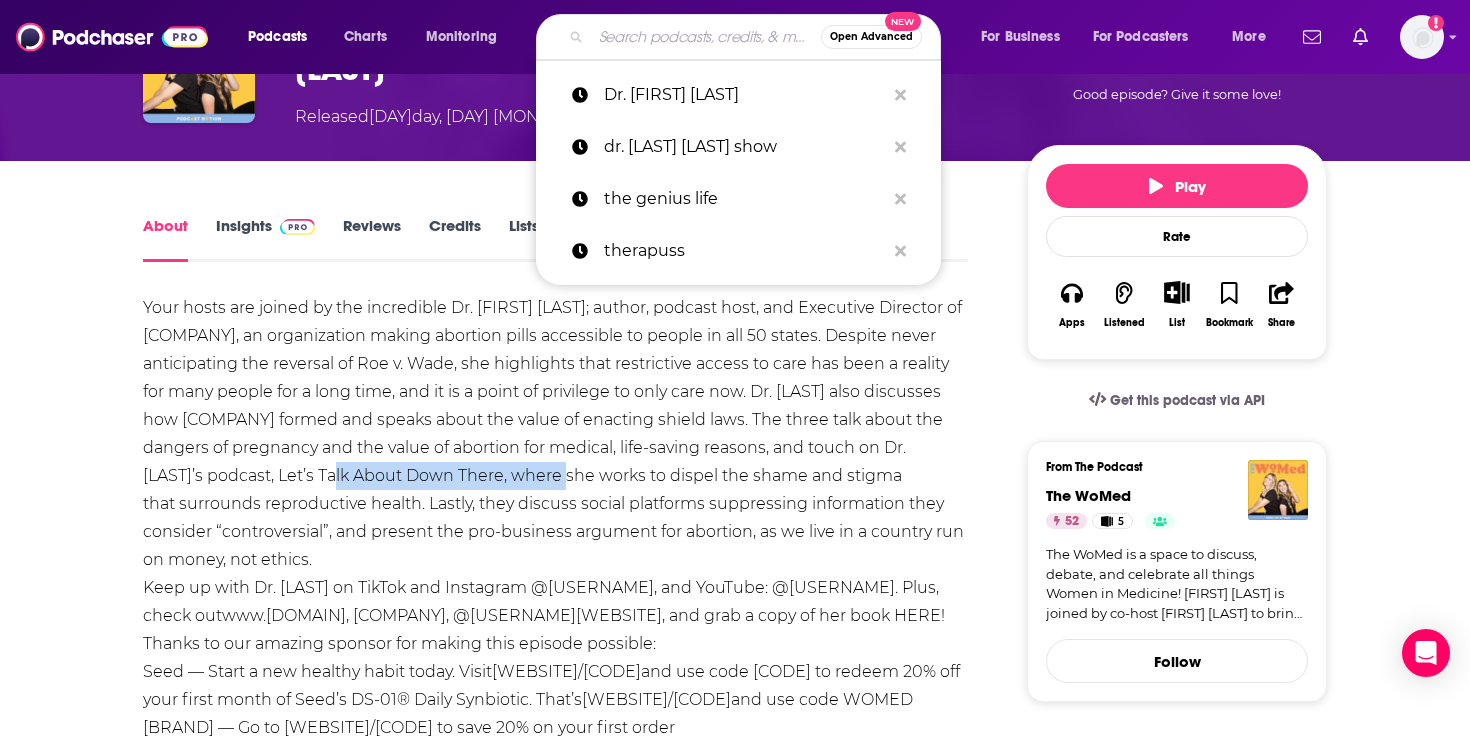 click at bounding box center [706, 37] 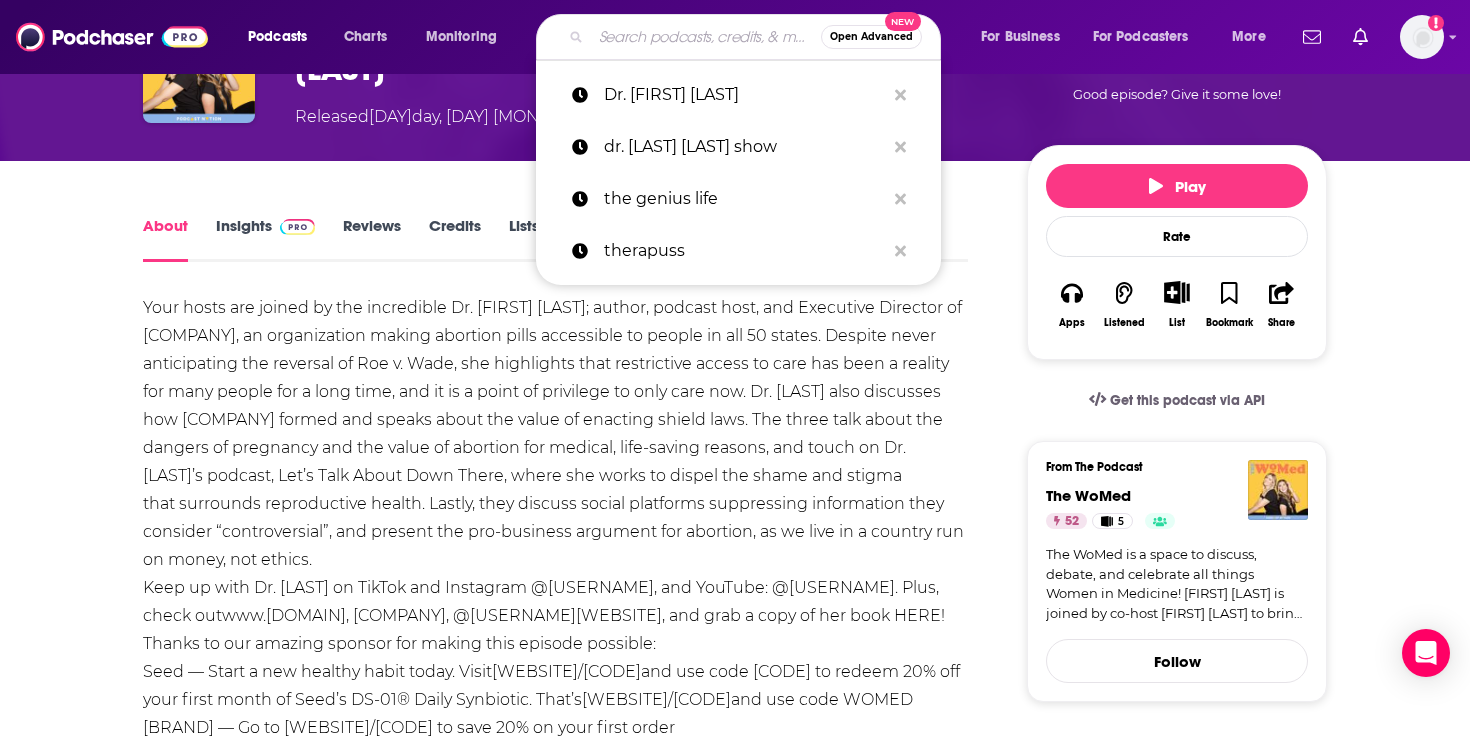 paste on "Let’s Talk About Down There" 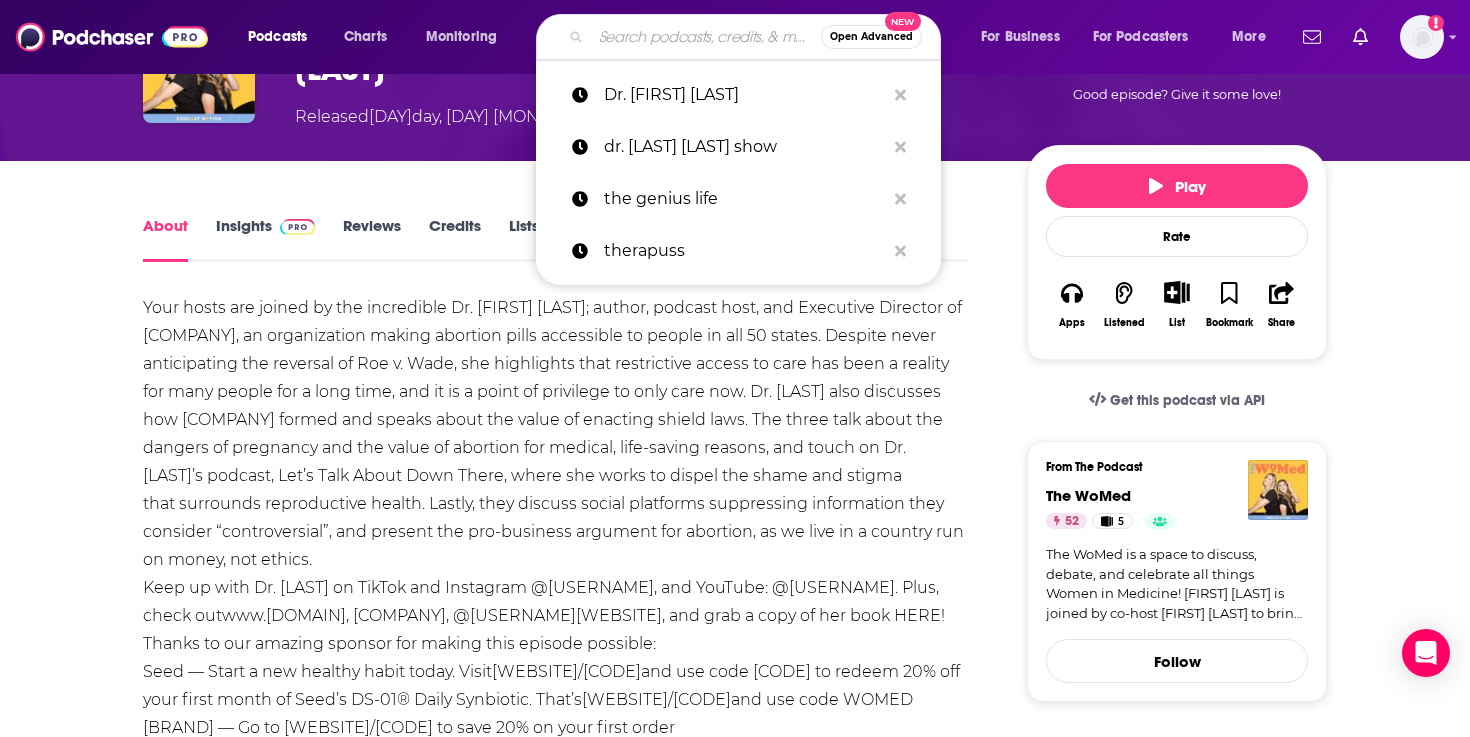 type on "Let’s Talk About Down There" 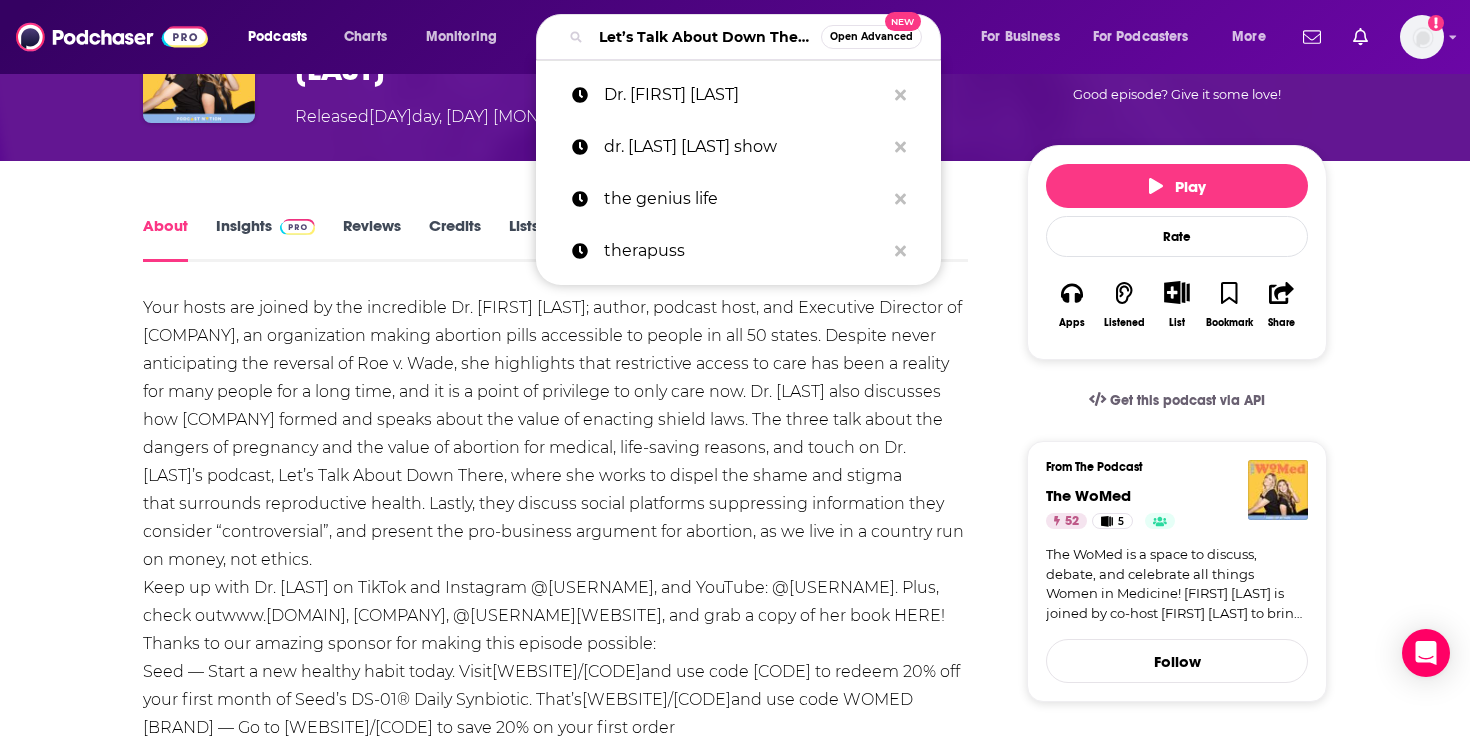 scroll, scrollTop: 0, scrollLeft: 39, axis: horizontal 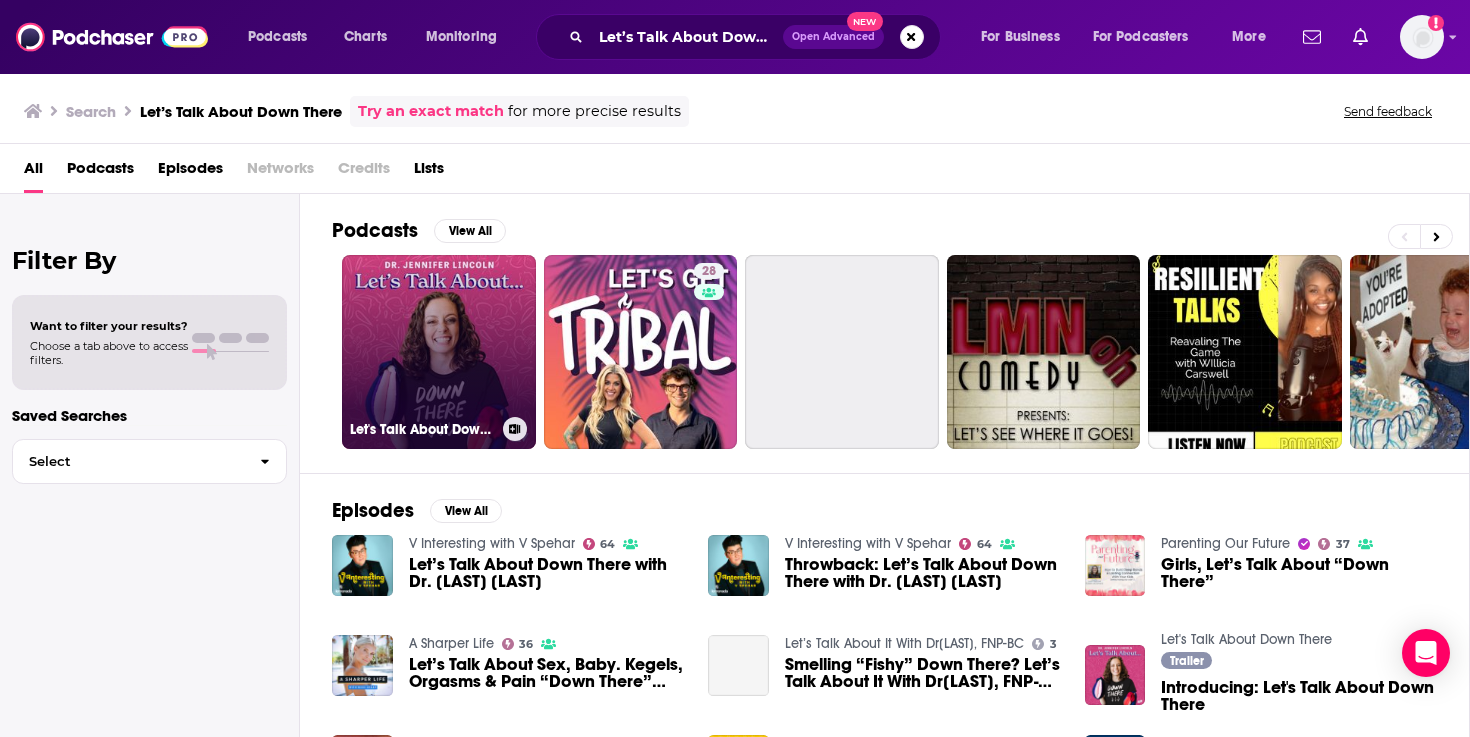 click on "Let's Talk About Down There" at bounding box center [439, 352] 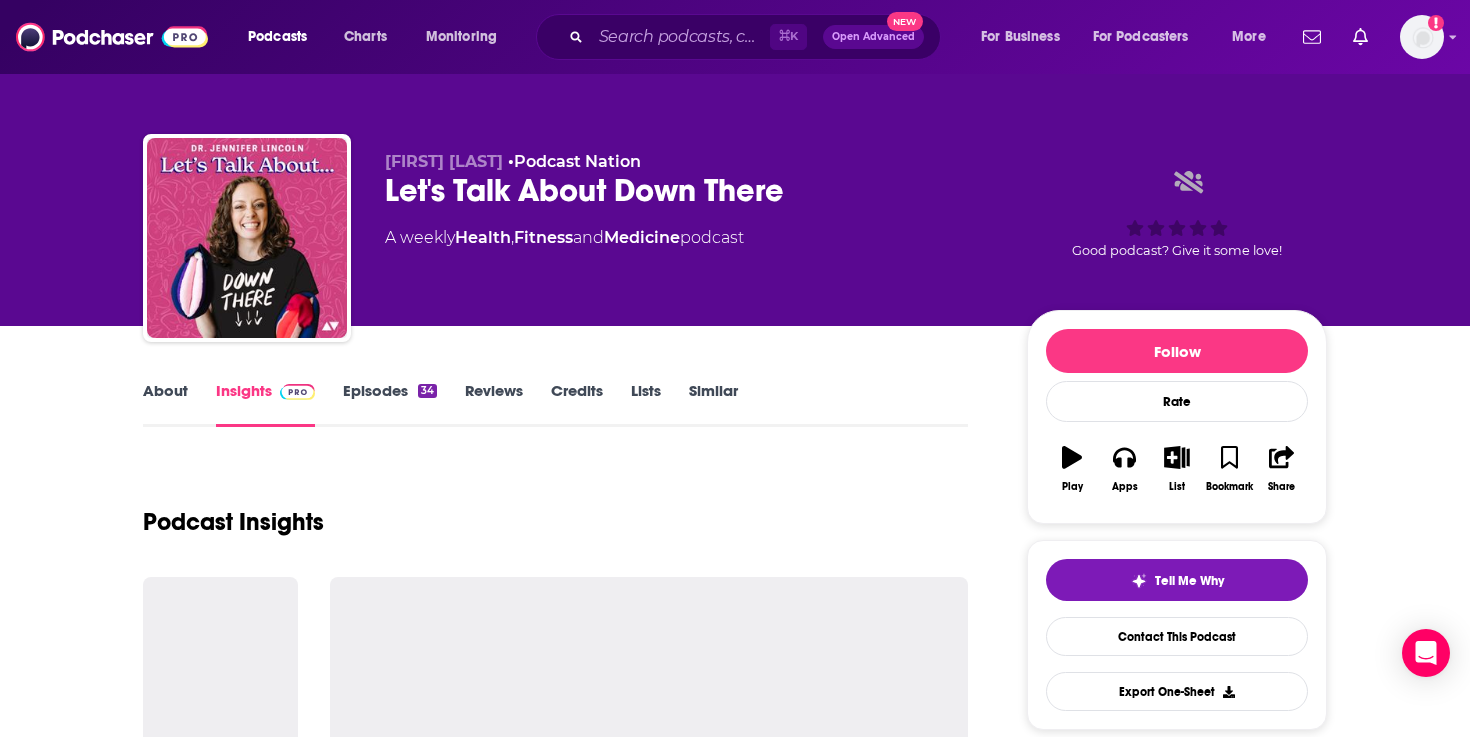 click on "34" at bounding box center (427, 391) 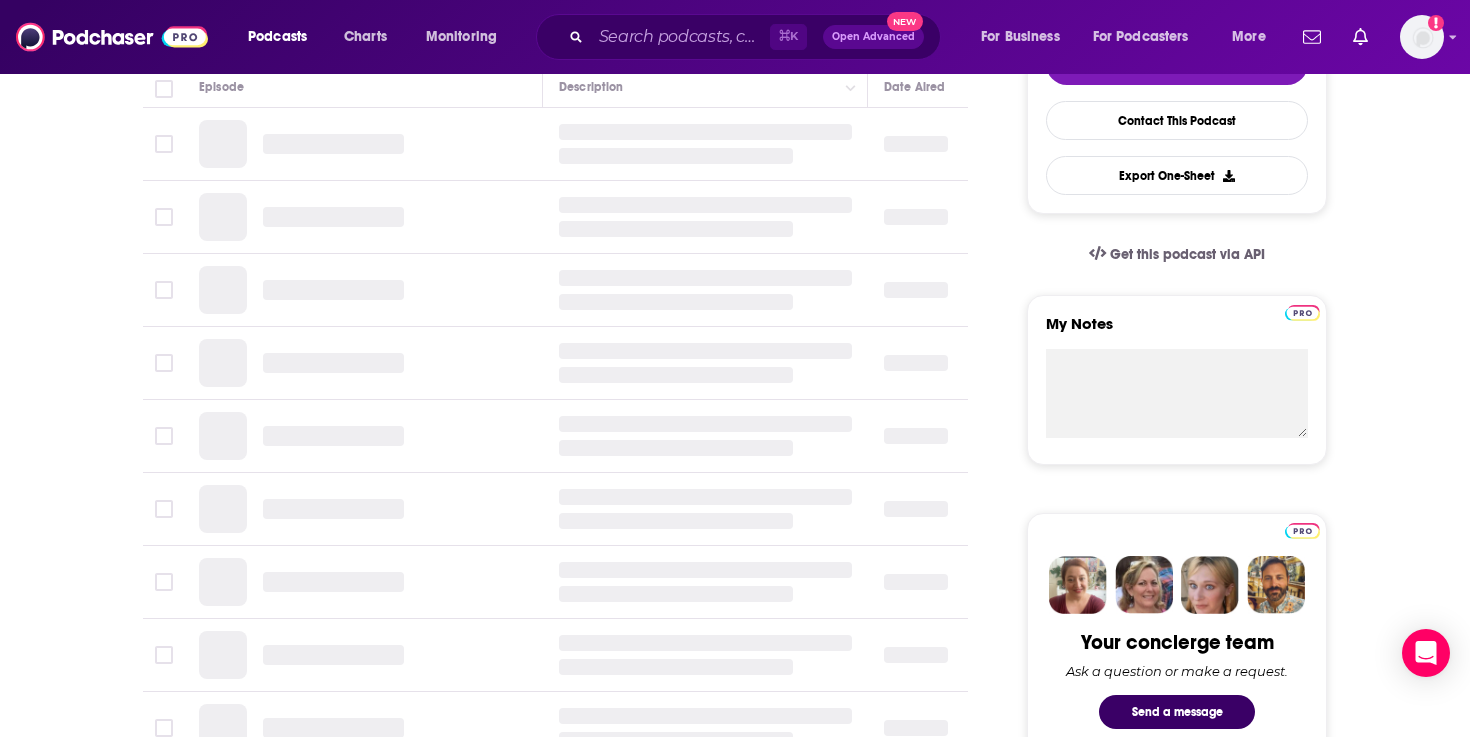 scroll, scrollTop: 407, scrollLeft: 0, axis: vertical 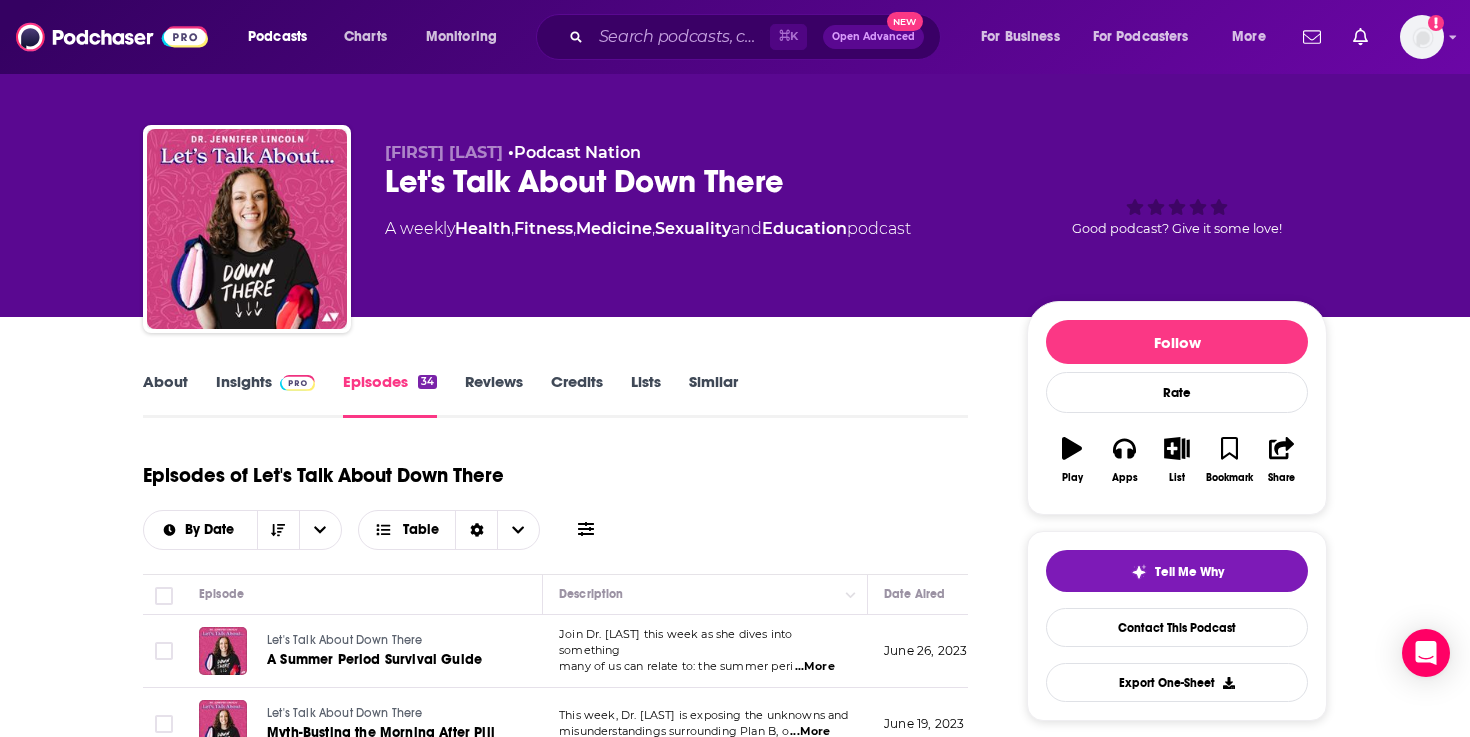 click on "[FIRST] [LAST]    •  Podcast Nation Let's Talk About Down There A   weekly  Health ,  Fitness ,  Medicine ,  Sexuality  and  Education  podcast" at bounding box center (690, 223) 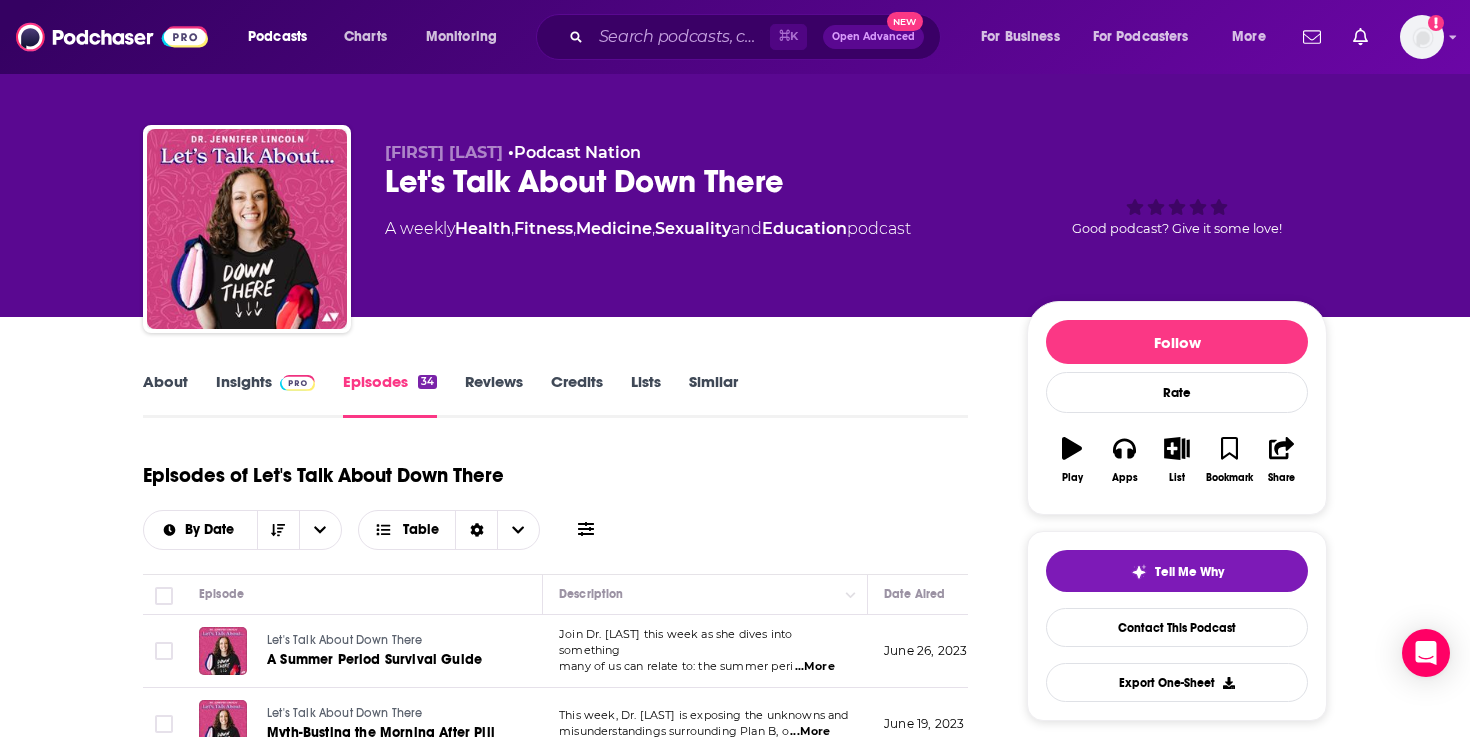 click on "Let's Talk About Down There" at bounding box center (345, 640) 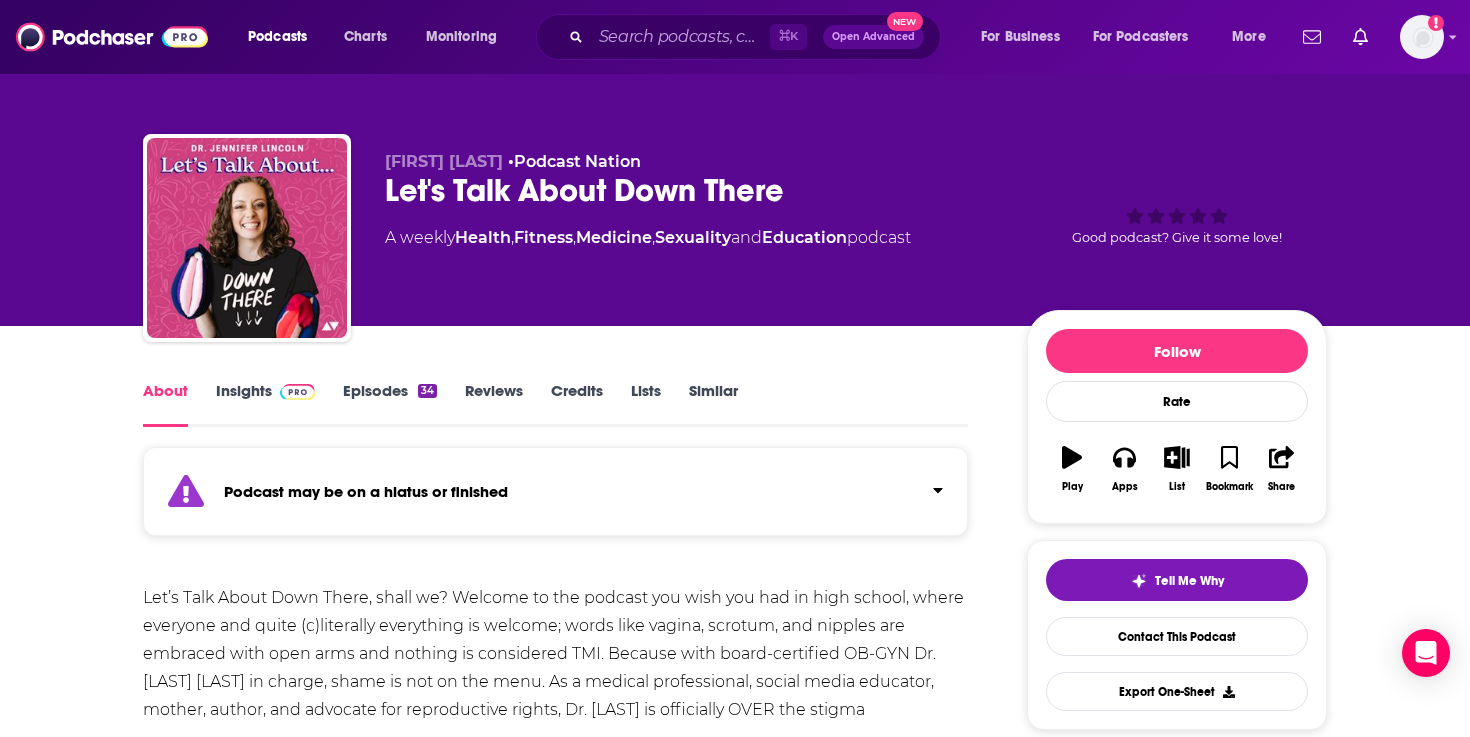 scroll, scrollTop: 257, scrollLeft: 0, axis: vertical 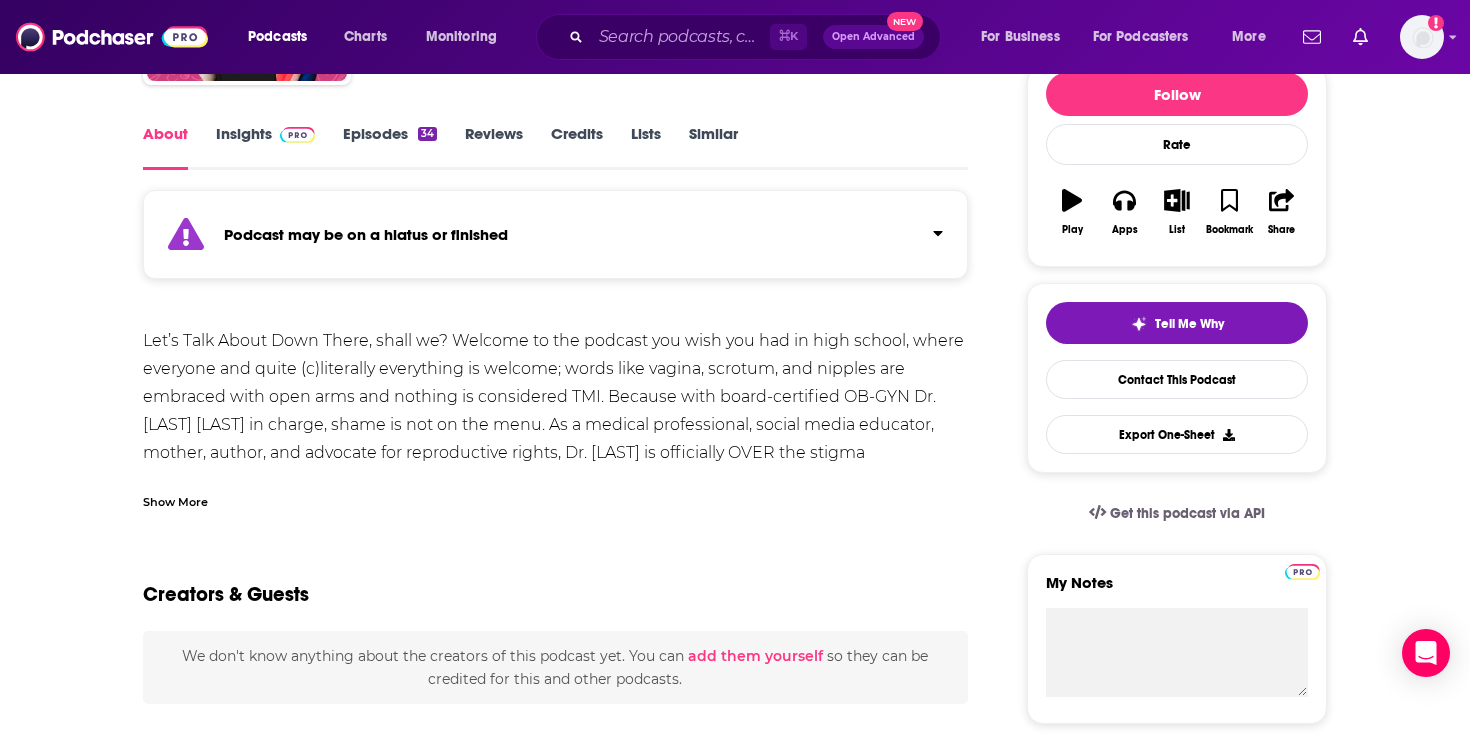 click on "Let’s Talk About Down There, shall we? Welcome to the podcast you wish you had in high school, where everyone and quite (c)literally everything is welcome; words like vagina, scrotum, and nipples are embraced with open arms and nothing is considered TMI. Because with board-certified OB-GYN Dr. [LAST] [LAST] in charge, shame is not on the menu. As a medical professional, social media educator, mother, author, and advocate for reproductive rights, Dr. [LAST] is officially OVER the stigma surrounding discussions of anatomy and is ready to go (down) there. Each week, she will get right down to business, answering your burning questions you’ve left her directly via her voicemail. She’s not holding anything back, and neither should you. This is a space to say what needs to be said in order to change the narrative of what’s considered taboo. So tune in, stay safe, stay empowered and keep talking. Viva la vulva, baby!" at bounding box center (555, 509) 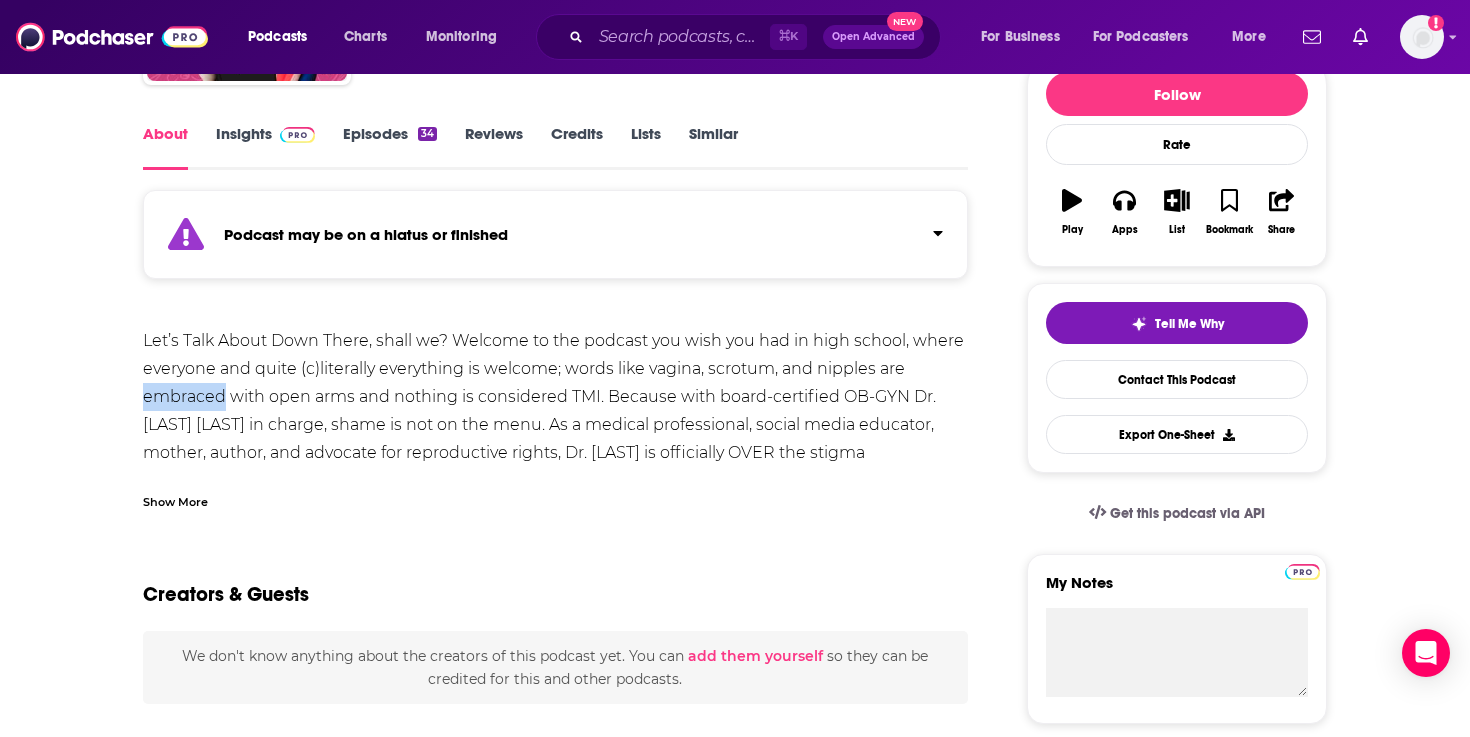 click on "Let’s Talk About Down There, shall we? Welcome to the podcast you wish you had in high school, where everyone and quite (c)literally everything is welcome; words like vagina, scrotum, and nipples are embraced with open arms and nothing is considered TMI. Because with board-certified OB-GYN Dr. [LAST] [LAST] in charge, shame is not on the menu. As a medical professional, social media educator, mother, author, and advocate for reproductive rights, Dr. [LAST] is officially OVER the stigma surrounding discussions of anatomy and is ready to go (down) there. Each week, she will get right down to business, answering your burning questions you’ve left her directly via her voicemail. She’s not holding anything back, and neither should you. This is a space to say what needs to be said in order to change the narrative of what’s considered taboo. So tune in, stay safe, stay empowered and keep talking. Viva la vulva, baby!" at bounding box center [555, 509] 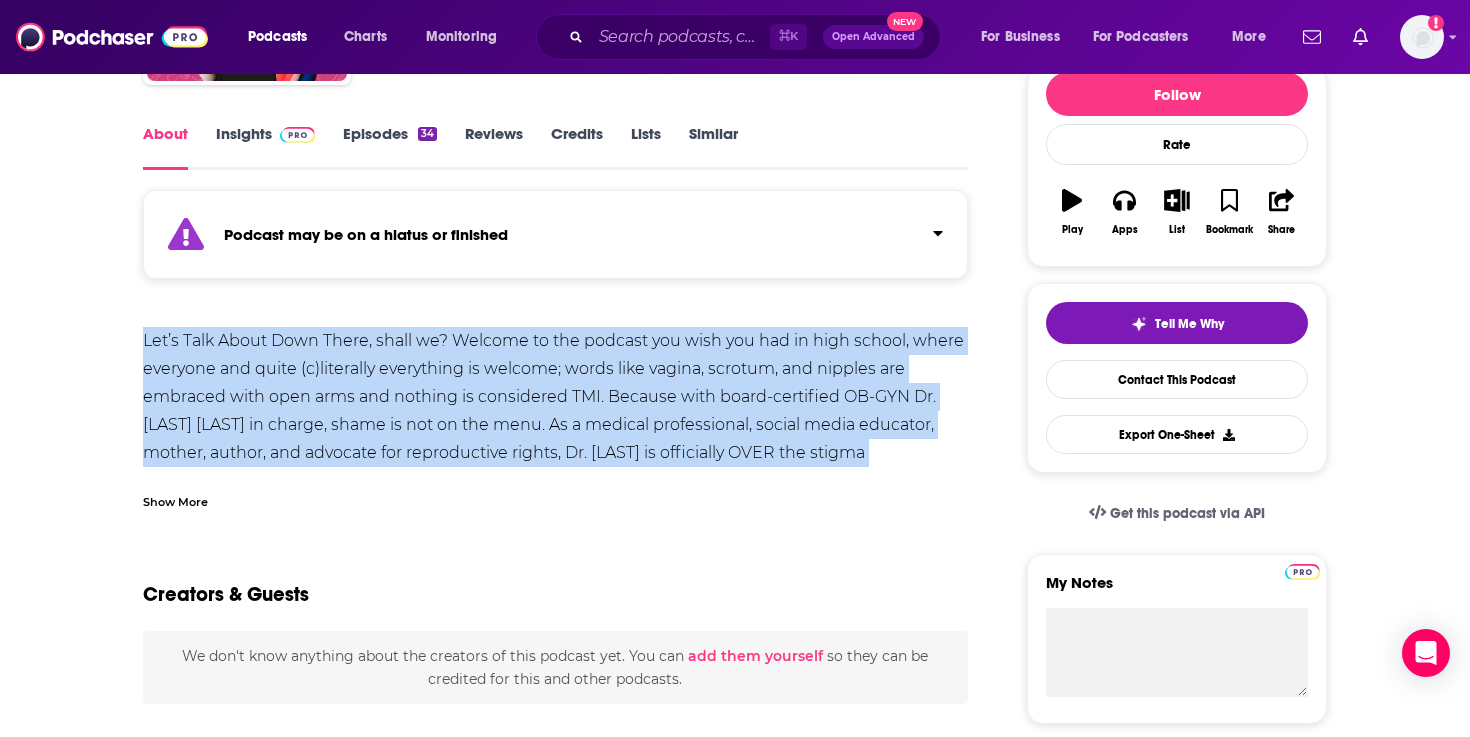 click on "Let’s Talk About Down There, shall we? Welcome to the podcast you wish you had in high school, where everyone and quite (c)literally everything is welcome; words like vagina, scrotum, and nipples are embraced with open arms and nothing is considered TMI. Because with board-certified OB-GYN Dr. [LAST] [LAST] in charge, shame is not on the menu. As a medical professional, social media educator, mother, author, and advocate for reproductive rights, Dr. [LAST] is officially OVER the stigma surrounding discussions of anatomy and is ready to go (down) there. Each week, she will get right down to business, answering your burning questions you’ve left her directly via her voicemail. She’s not holding anything back, and neither should you. This is a space to say what needs to be said in order to change the narrative of what’s considered taboo. So tune in, stay safe, stay empowered and keep talking. Viva la vulva, baby!" at bounding box center (555, 509) 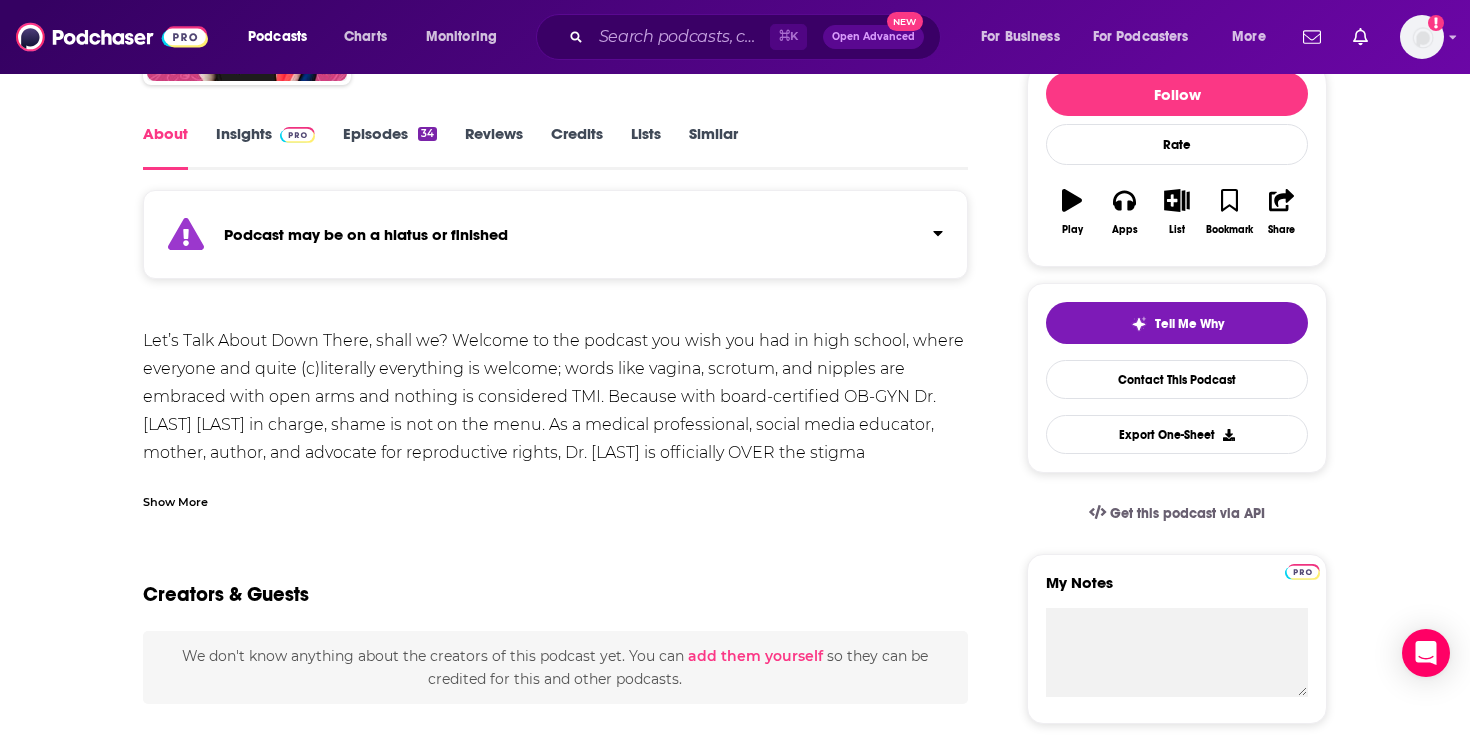 click on "Show More" at bounding box center (175, 500) 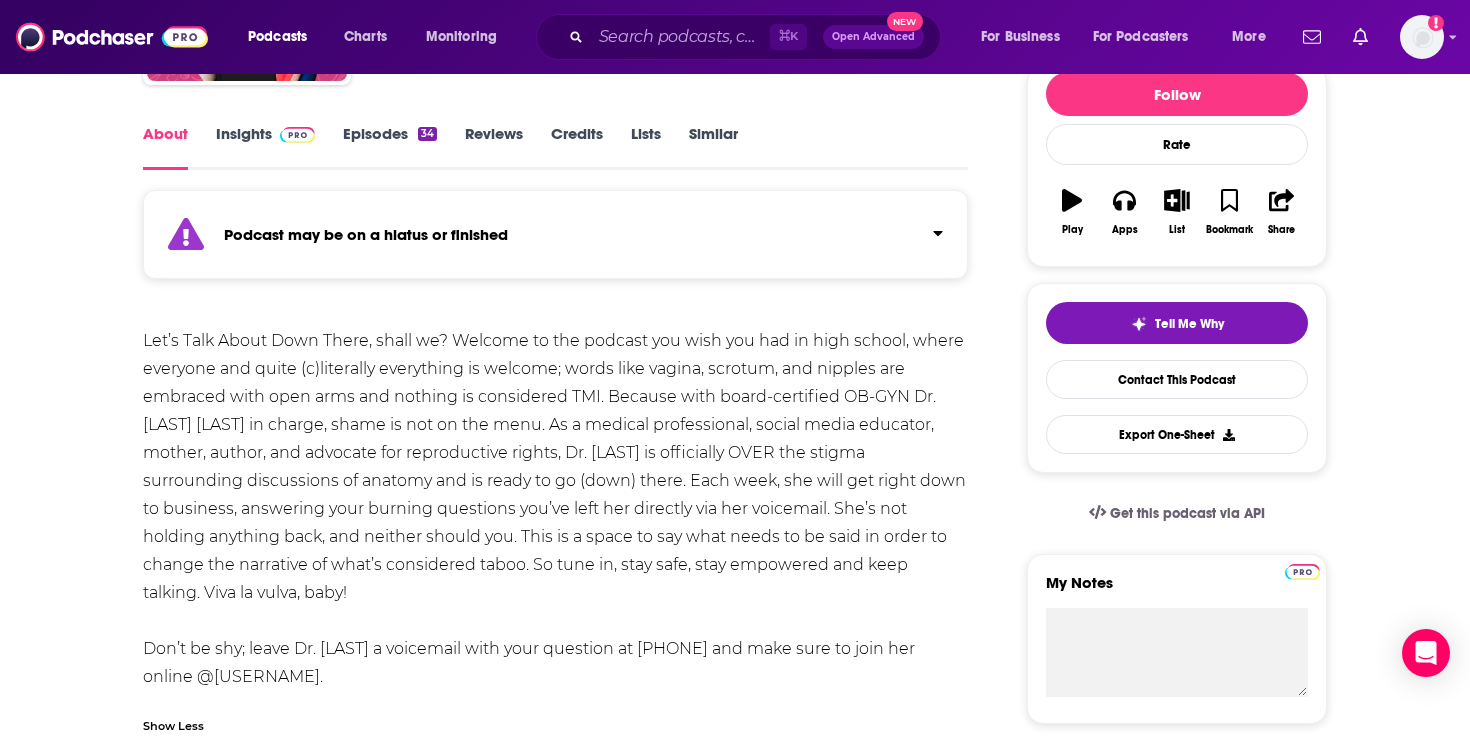 click on "Let’s Talk About Down There, shall we? Welcome to the podcast you wish you had in high school, where everyone and quite (c)literally everything is welcome; words like vagina, scrotum, and nipples are embraced with open arms and nothing is considered TMI. Because with board-certified OB-GYN Dr. [LAST] [LAST] in charge, shame is not on the menu. As a medical professional, social media educator, mother, author, and advocate for reproductive rights, Dr. [LAST] is officially OVER the stigma surrounding discussions of anatomy and is ready to go (down) there. Each week, she will get right down to business, answering your burning questions you’ve left her directly via her voicemail. She’s not holding anything back, and neither should you. This is a space to say what needs to be said in order to change the narrative of what’s considered taboo. So tune in, stay safe, stay empowered and keep talking. Viva la vulva, baby!" at bounding box center [555, 509] 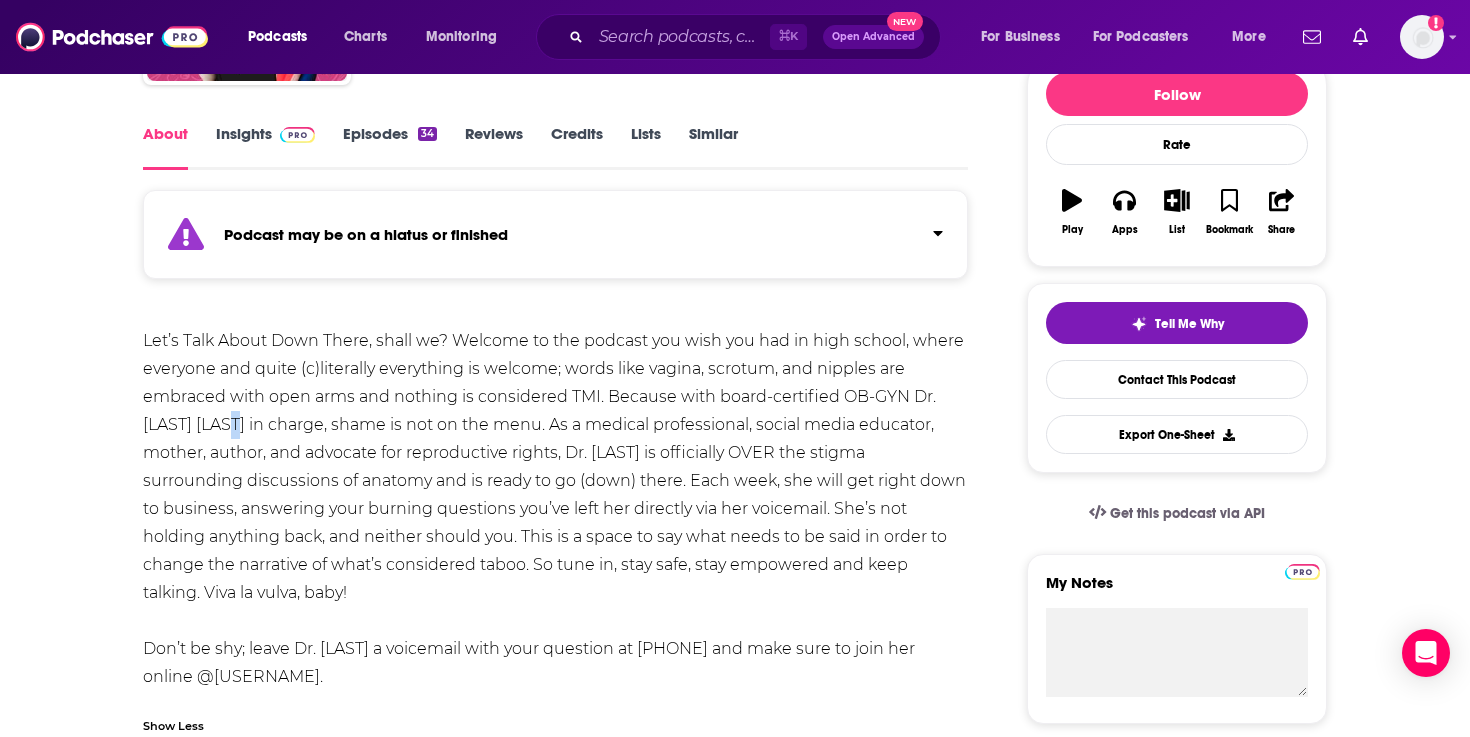 click on "Let’s Talk About Down There, shall we? Welcome to the podcast you wish you had in high school, where everyone and quite (c)literally everything is welcome; words like vagina, scrotum, and nipples are embraced with open arms and nothing is considered TMI. Because with board-certified OB-GYN Dr. [LAST] [LAST] in charge, shame is not on the menu. As a medical professional, social media educator, mother, author, and advocate for reproductive rights, Dr. [LAST] is officially OVER the stigma surrounding discussions of anatomy and is ready to go (down) there. Each week, she will get right down to business, answering your burning questions you’ve left her directly via her voicemail. She’s not holding anything back, and neither should you. This is a space to say what needs to be said in order to change the narrative of what’s considered taboo. So tune in, stay safe, stay empowered and keep talking. Viva la vulva, baby!" at bounding box center [555, 509] 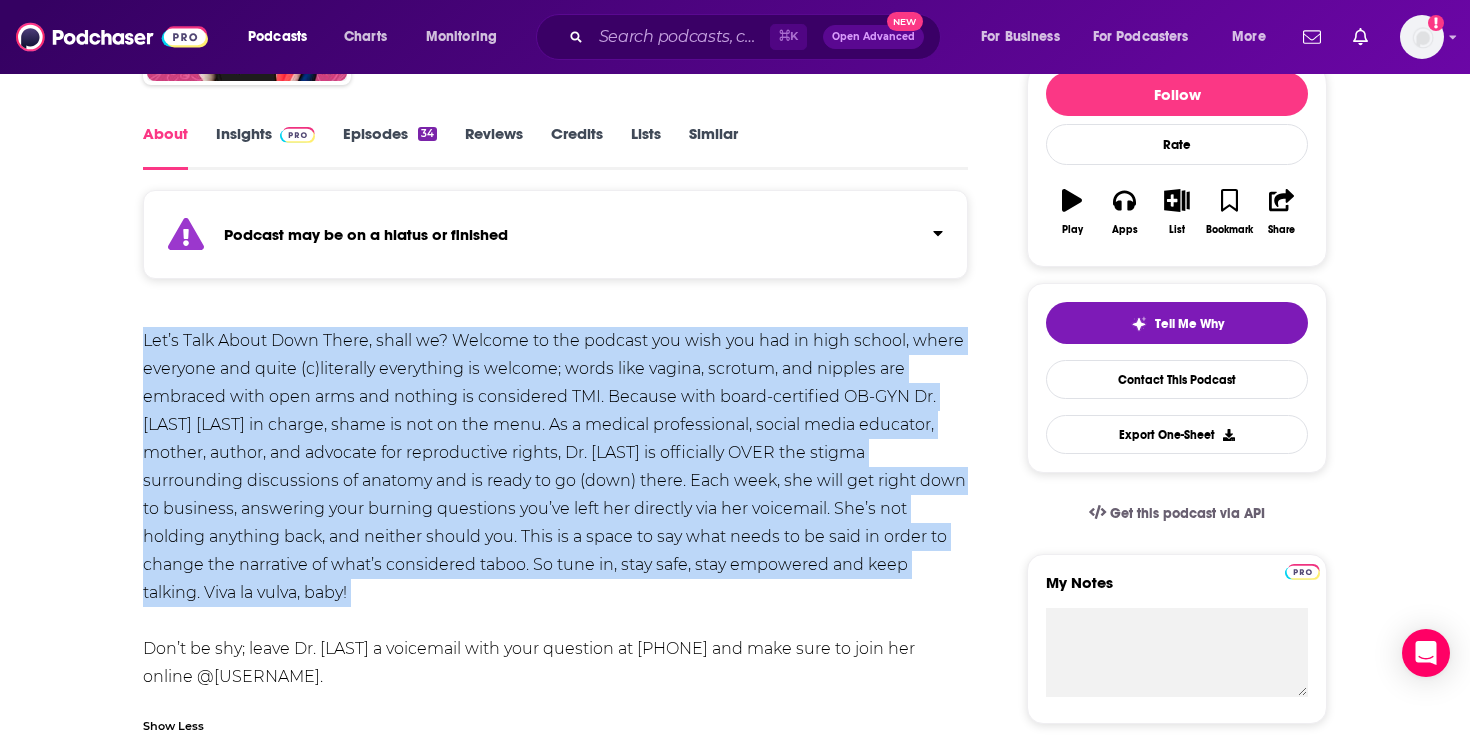 click on "Let’s Talk About Down There, shall we? Welcome to the podcast you wish you had in high school, where everyone and quite (c)literally everything is welcome; words like vagina, scrotum, and nipples are embraced with open arms and nothing is considered TMI. Because with board-certified OB-GYN Dr. [LAST] [LAST] in charge, shame is not on the menu. As a medical professional, social media educator, mother, author, and advocate for reproductive rights, Dr. [LAST] is officially OVER the stigma surrounding discussions of anatomy and is ready to go (down) there. Each week, she will get right down to business, answering your burning questions you’ve left her directly via her voicemail. She’s not holding anything back, and neither should you. This is a space to say what needs to be said in order to change the narrative of what’s considered taboo. So tune in, stay safe, stay empowered and keep talking. Viva la vulva, baby!" at bounding box center [555, 509] 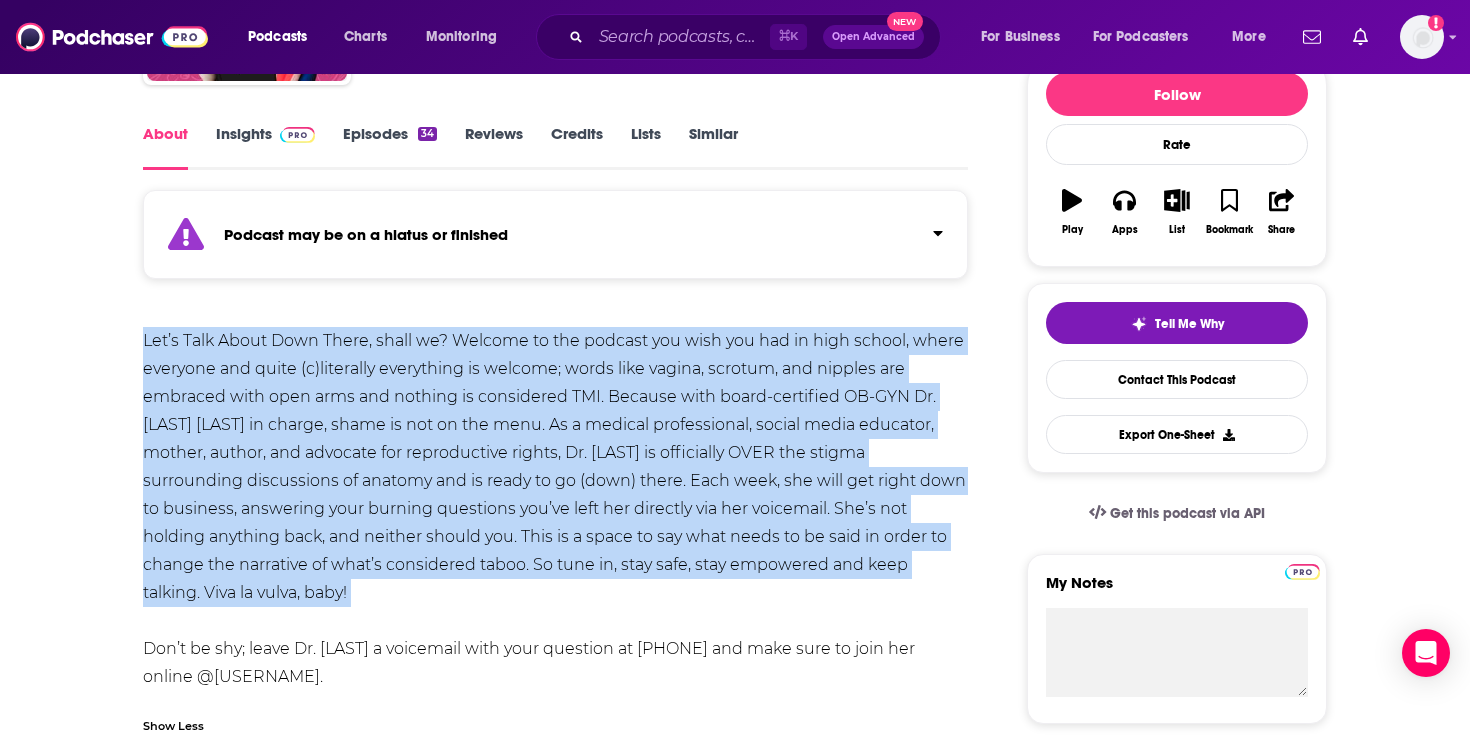 scroll, scrollTop: 0, scrollLeft: 0, axis: both 